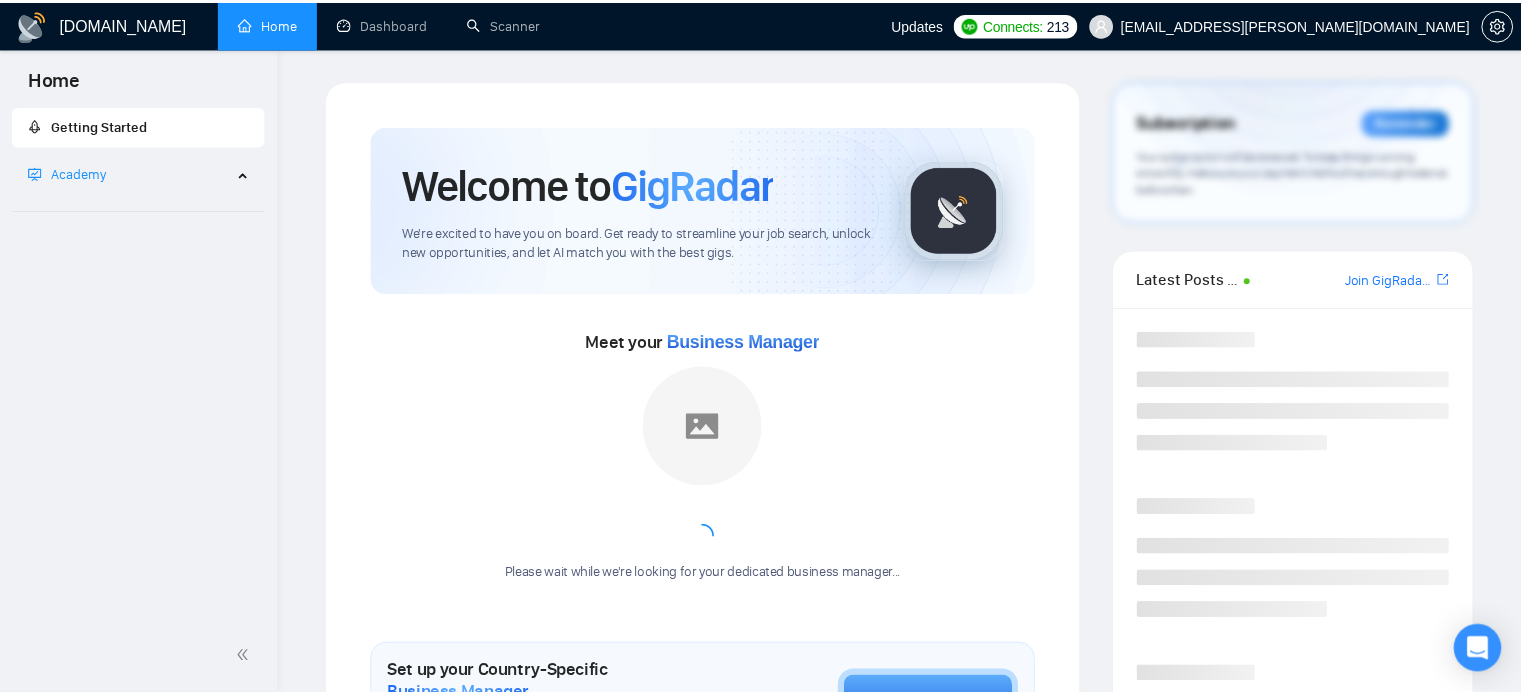 scroll, scrollTop: 0, scrollLeft: 0, axis: both 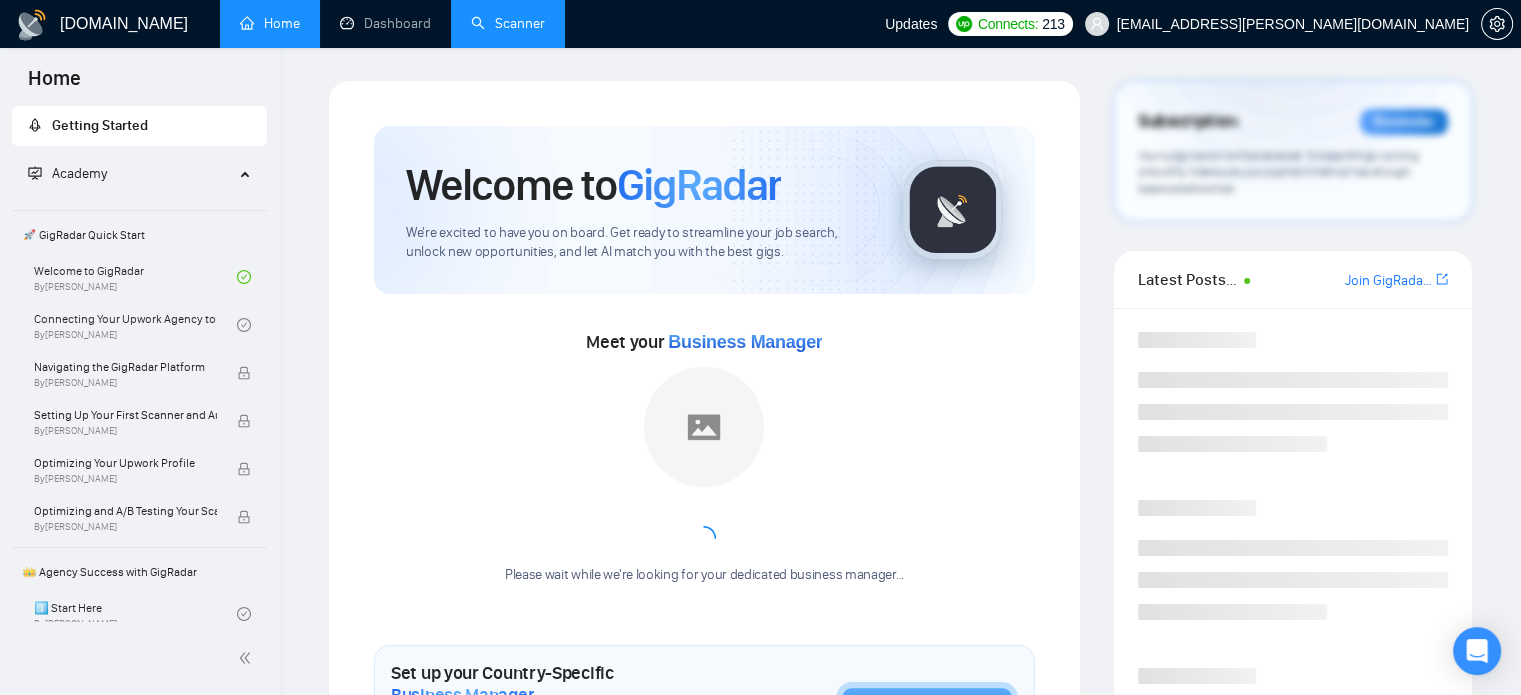 click on "Scanner" at bounding box center [508, 23] 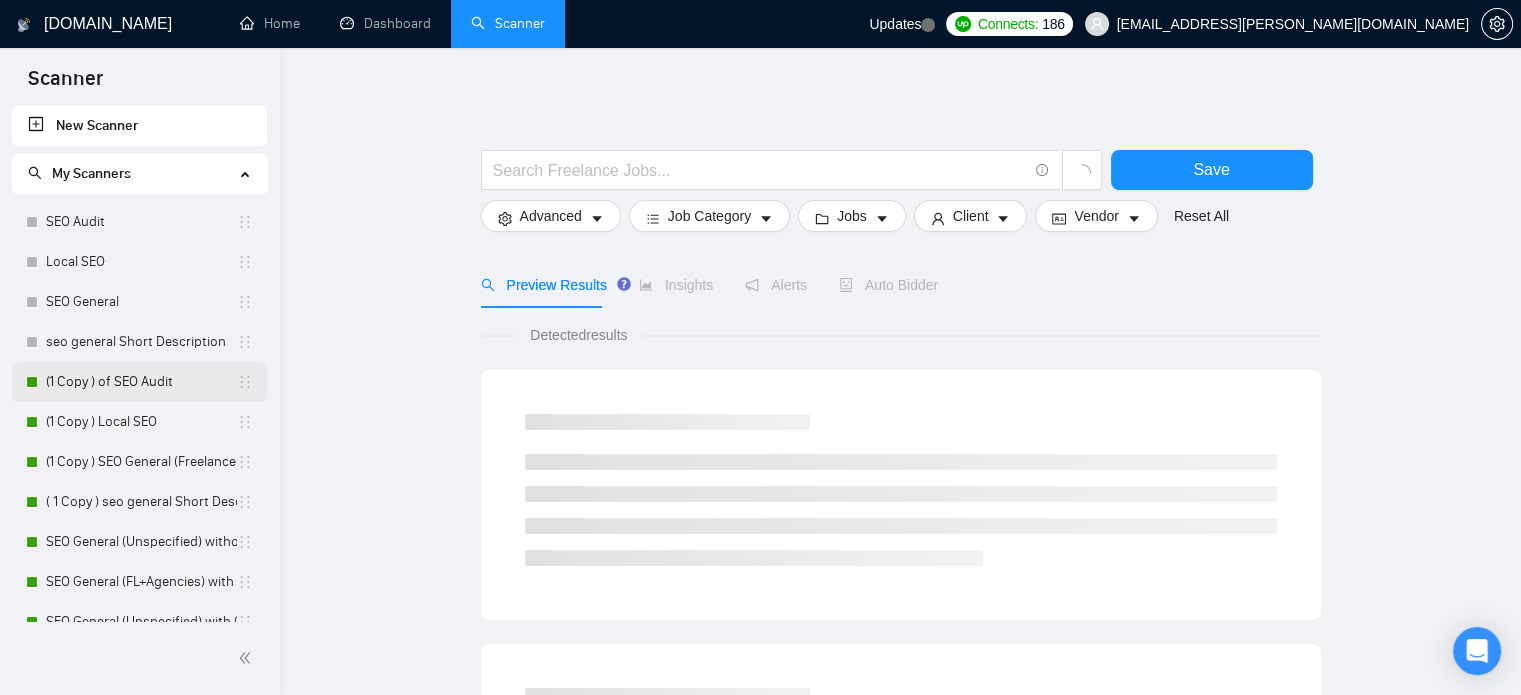 click on "(1 Copy ) of SEO Audit" at bounding box center [141, 382] 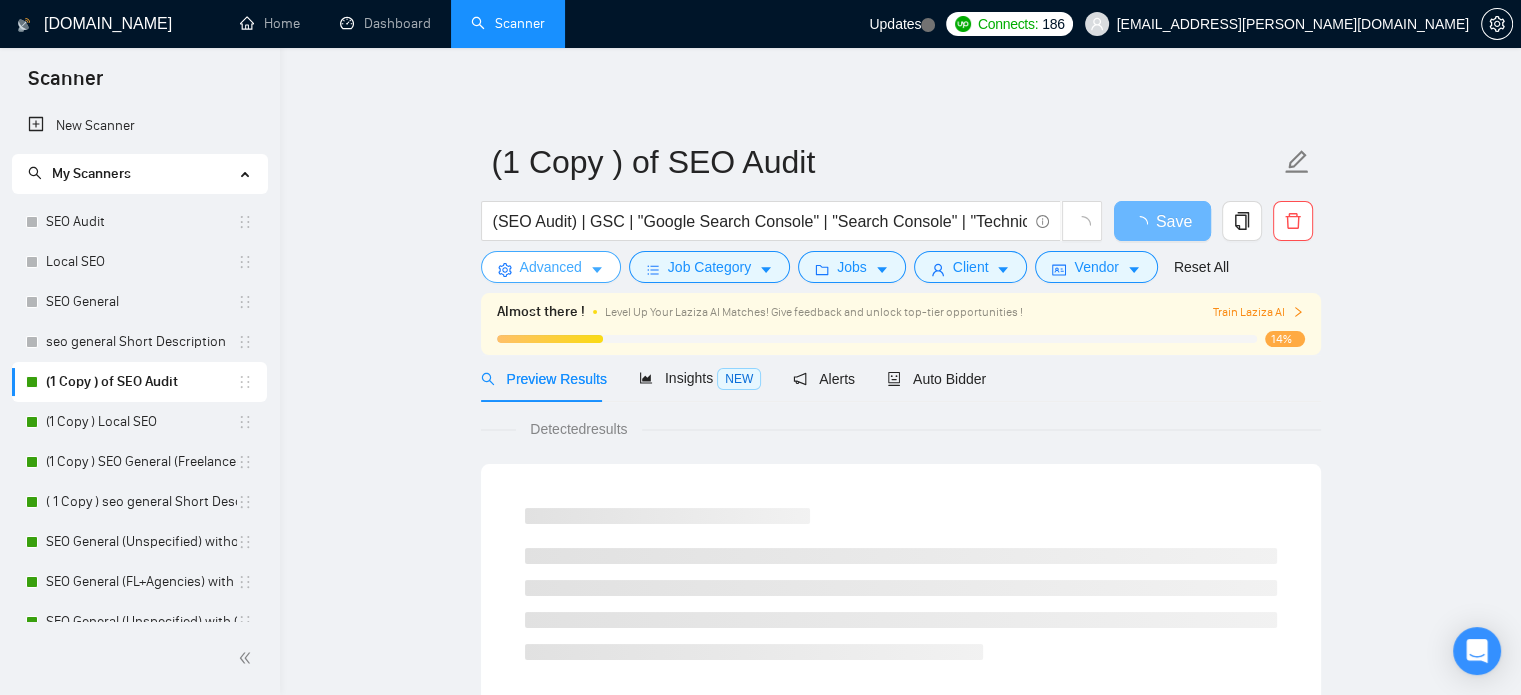 click on "Advanced" at bounding box center [551, 267] 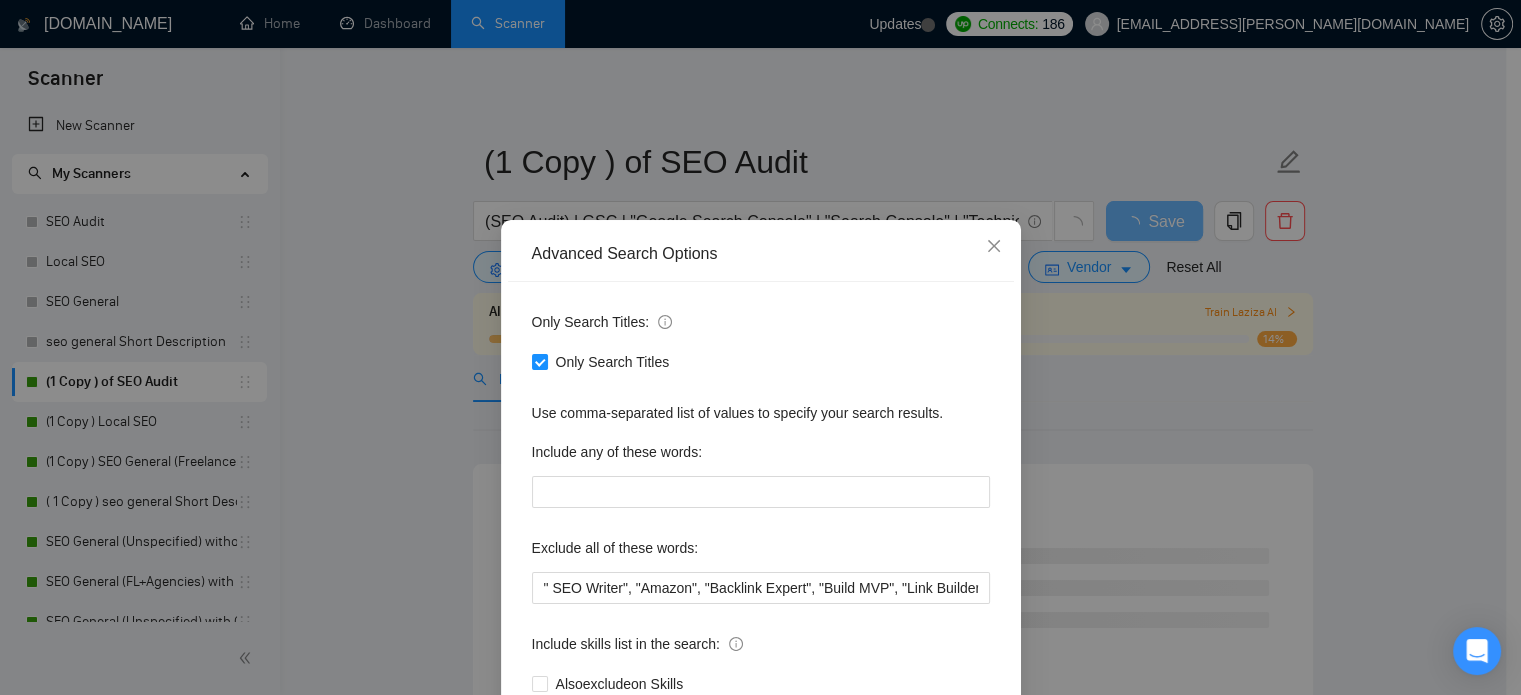 scroll, scrollTop: 136, scrollLeft: 0, axis: vertical 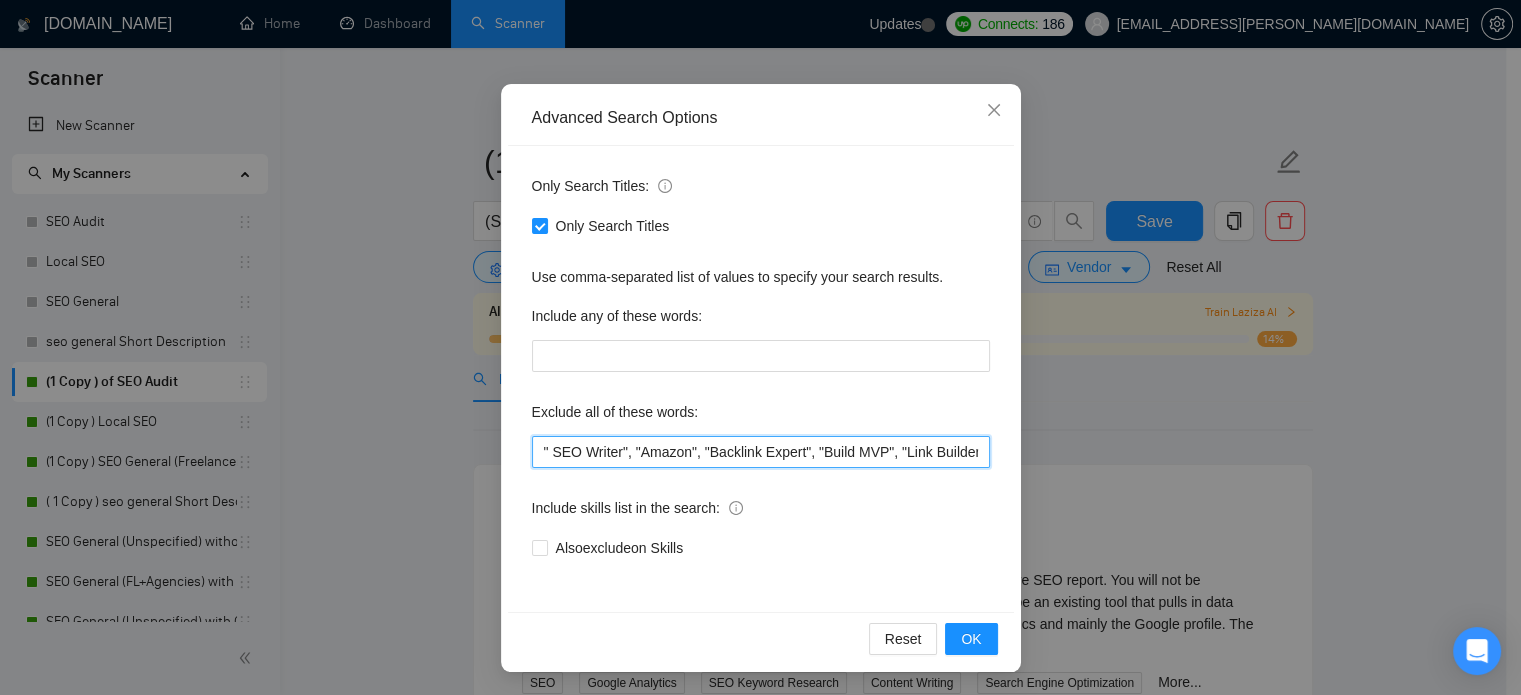 click on "" SEO Writer", "Amazon", "Backlink Expert", "Build MVP", "Link Builder", "E-commerce", "Ecommerce", "Local", "low budget", "web development", developer, casino, gambling, "to join our", "content writer", "LinkedIn", "ad account", "Shopify"" at bounding box center [761, 452] 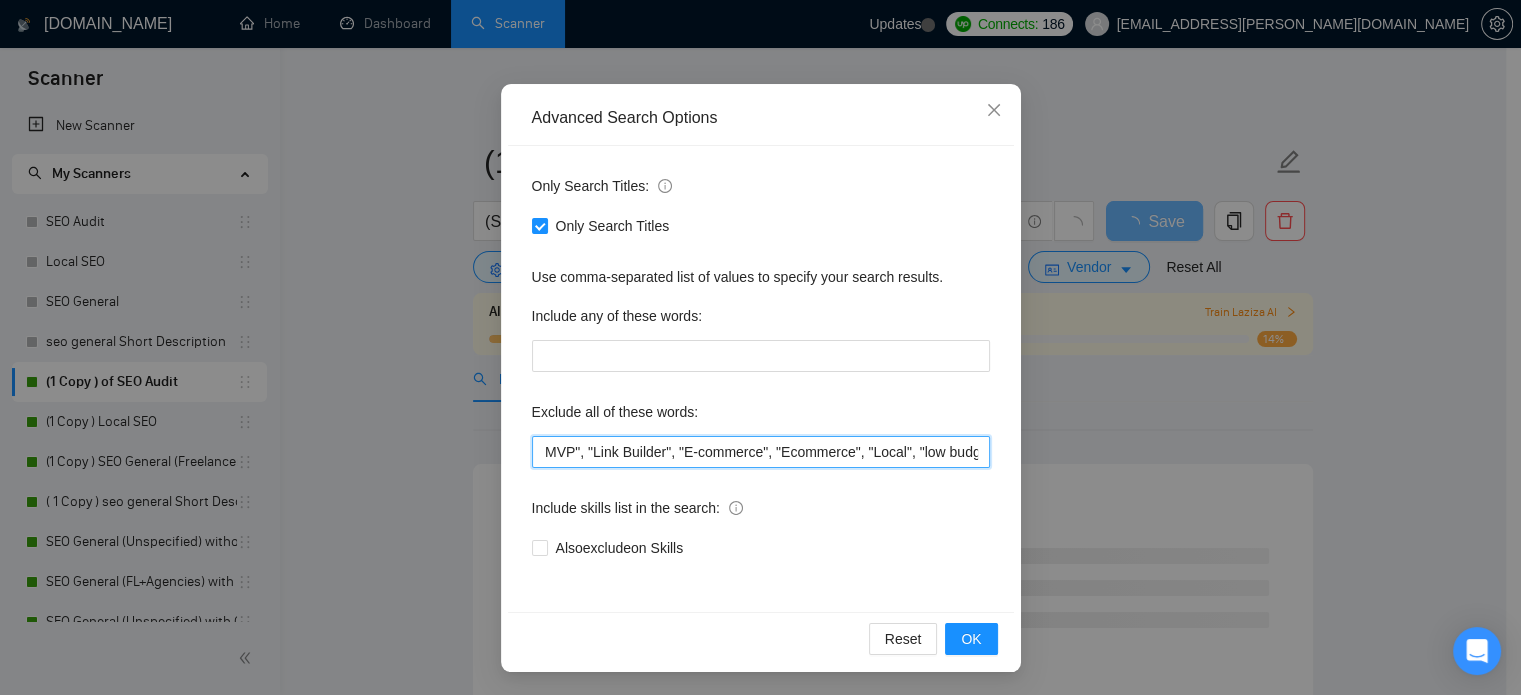 scroll, scrollTop: 0, scrollLeft: 0, axis: both 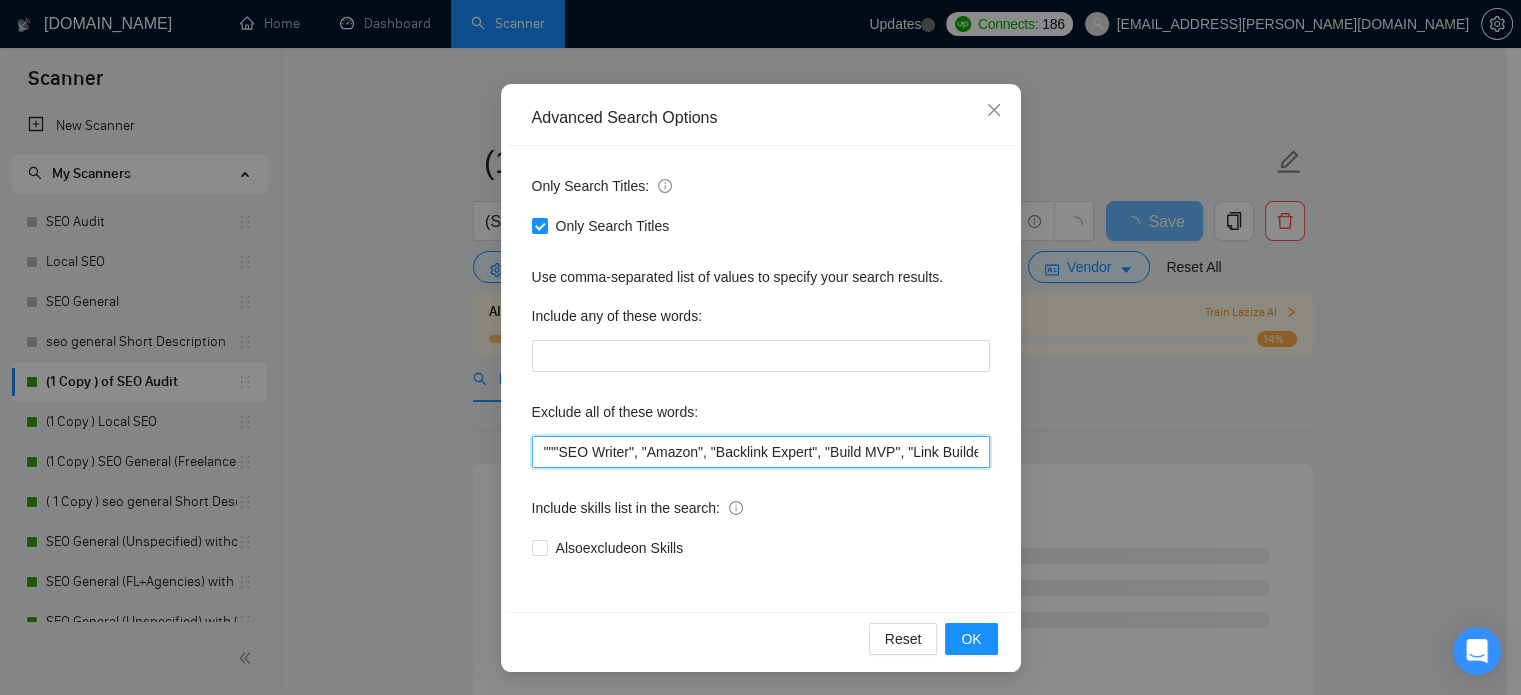 click on """"SEO Writer", "Amazon", "Backlink Expert", "Build MVP", "Link Builder", "E-commerce", "Ecommerce", "Local", "low budget", "web development", developer, casino, gambling, "to join our", "content writer", "LinkedIn", "ad account", "Shopify"" at bounding box center [761, 452] 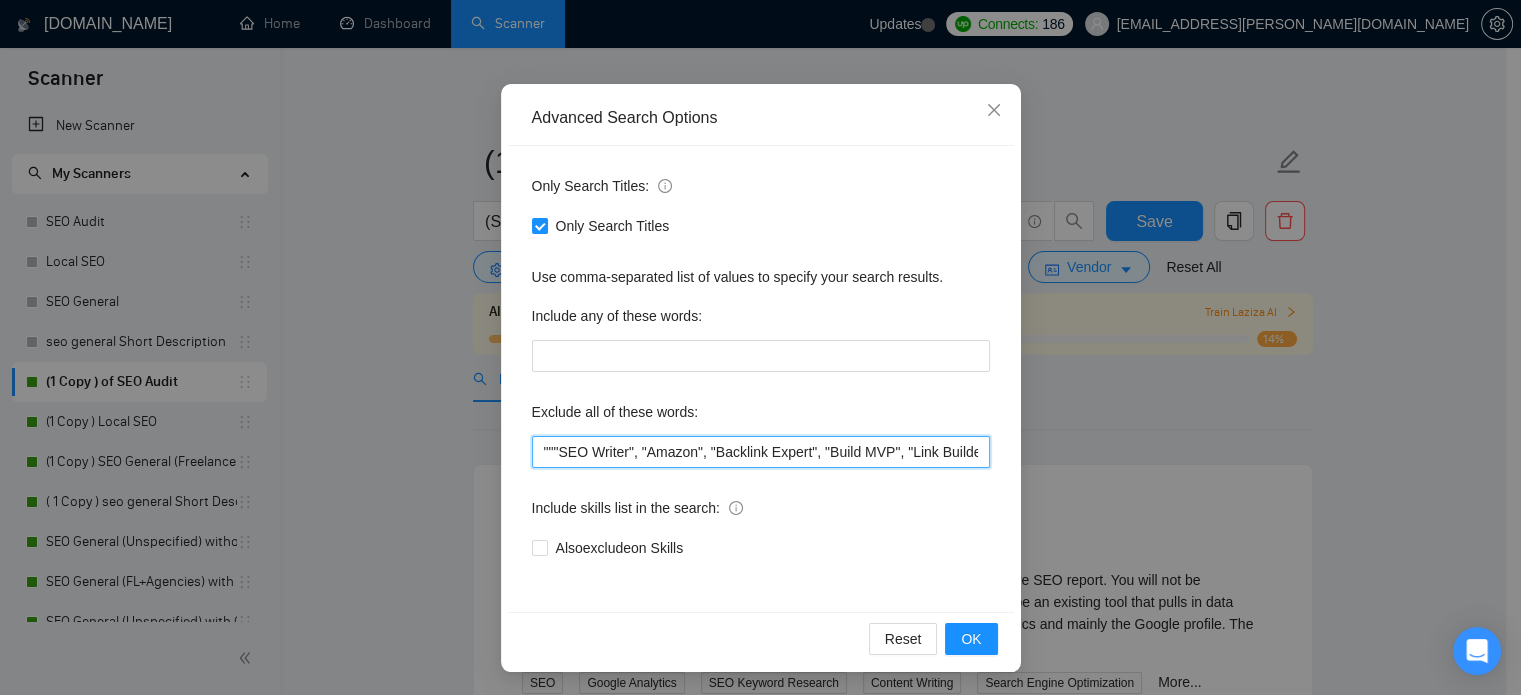 paste on "Etsy" 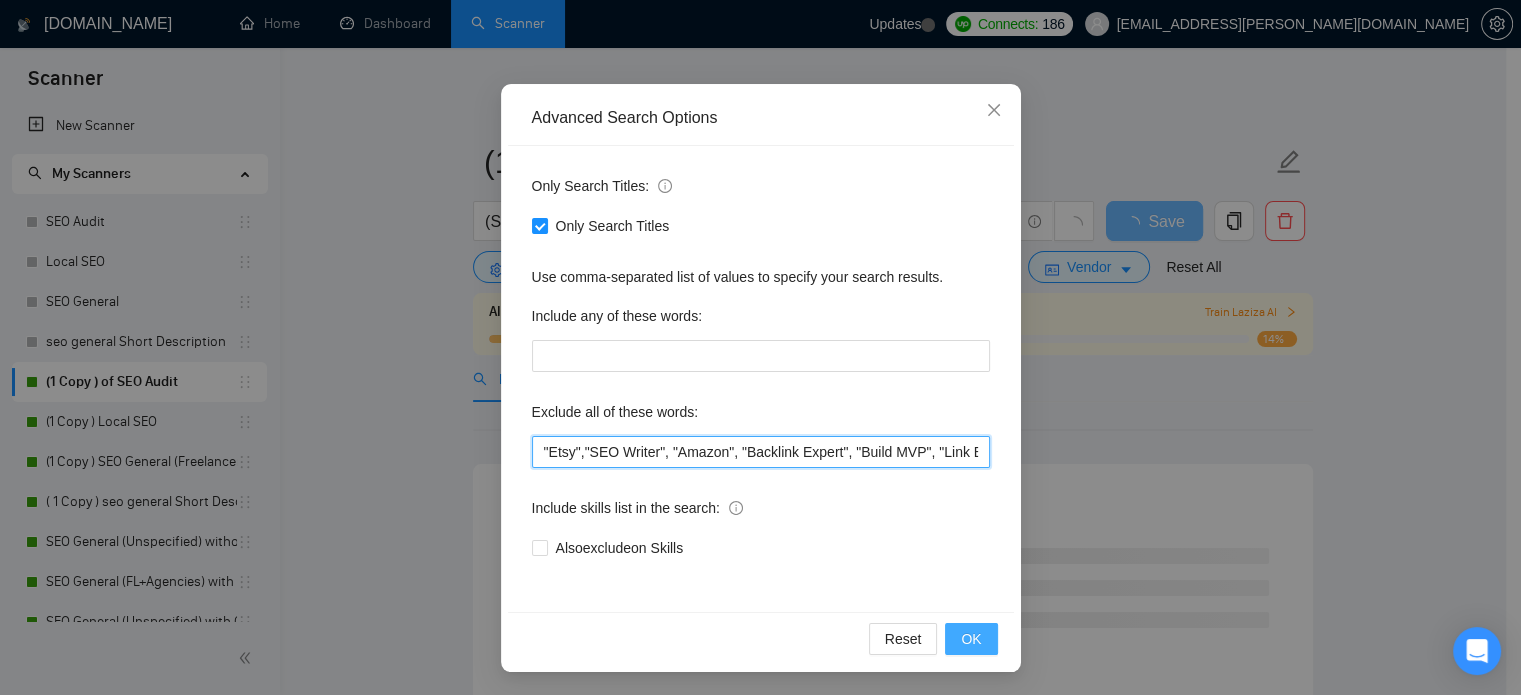 type on ""Etsy","SEO Writer", "Amazon", "Backlink Expert", "Build MVP", "Link Builder", "E-commerce", "Ecommerce", "Local", "low budget", "web development", developer, casino, gambling, "to join our", "content writer", "LinkedIn", "ad account", "Shopify"" 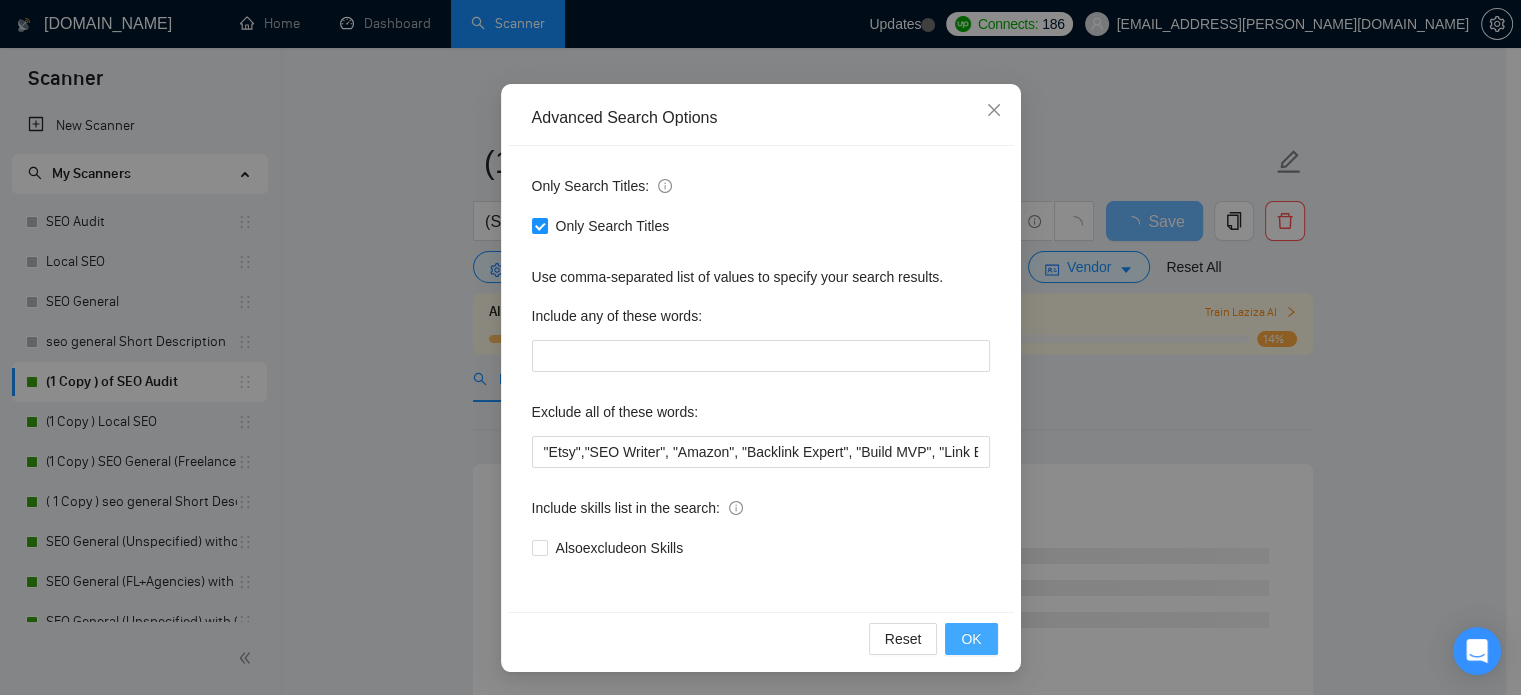 click on "OK" at bounding box center [971, 639] 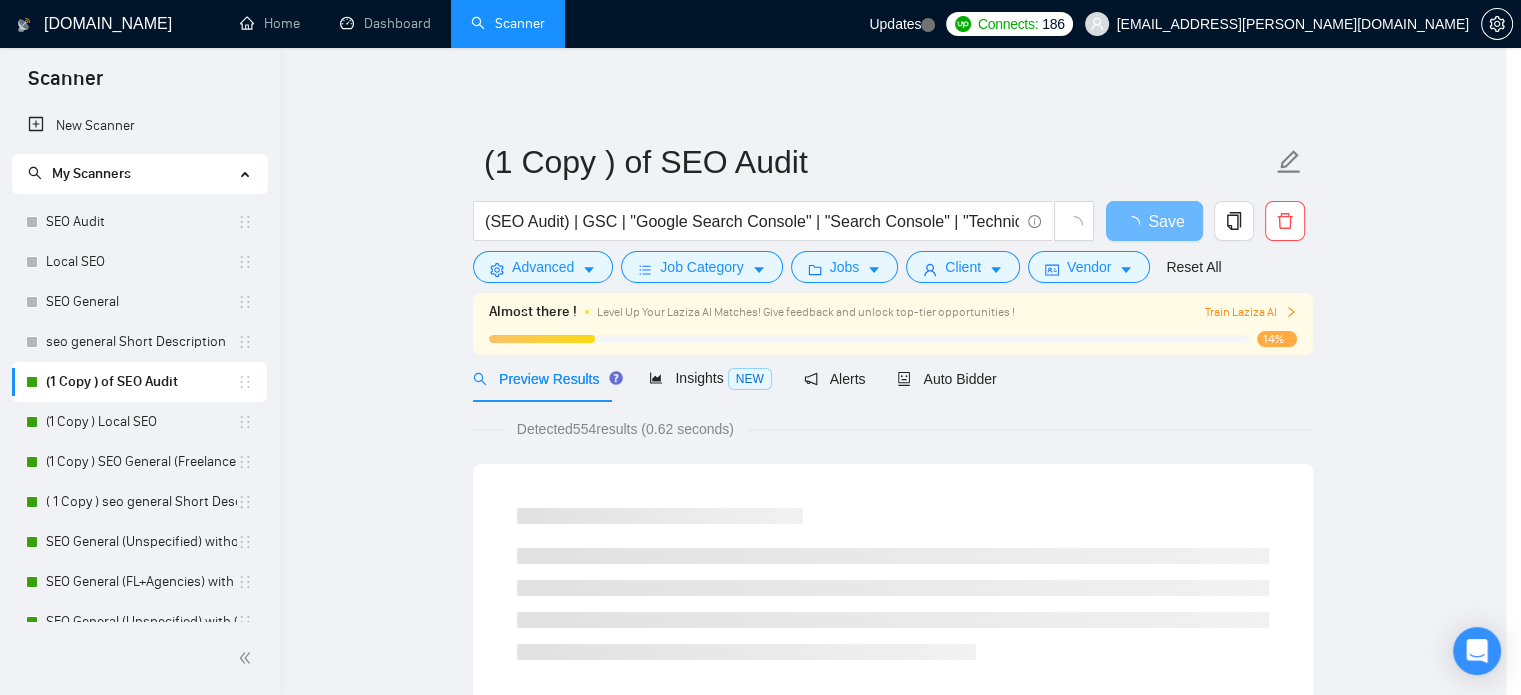 scroll, scrollTop: 36, scrollLeft: 0, axis: vertical 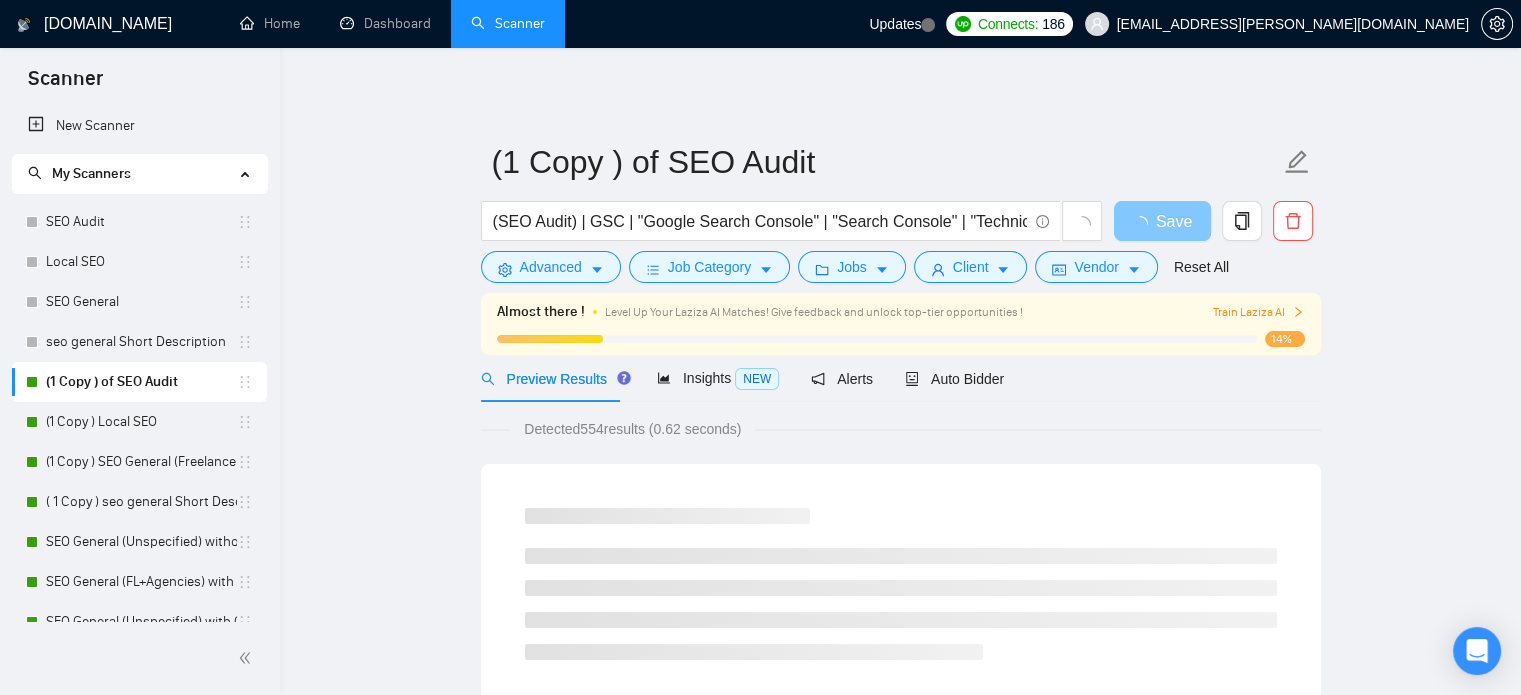 click at bounding box center [1144, 221] 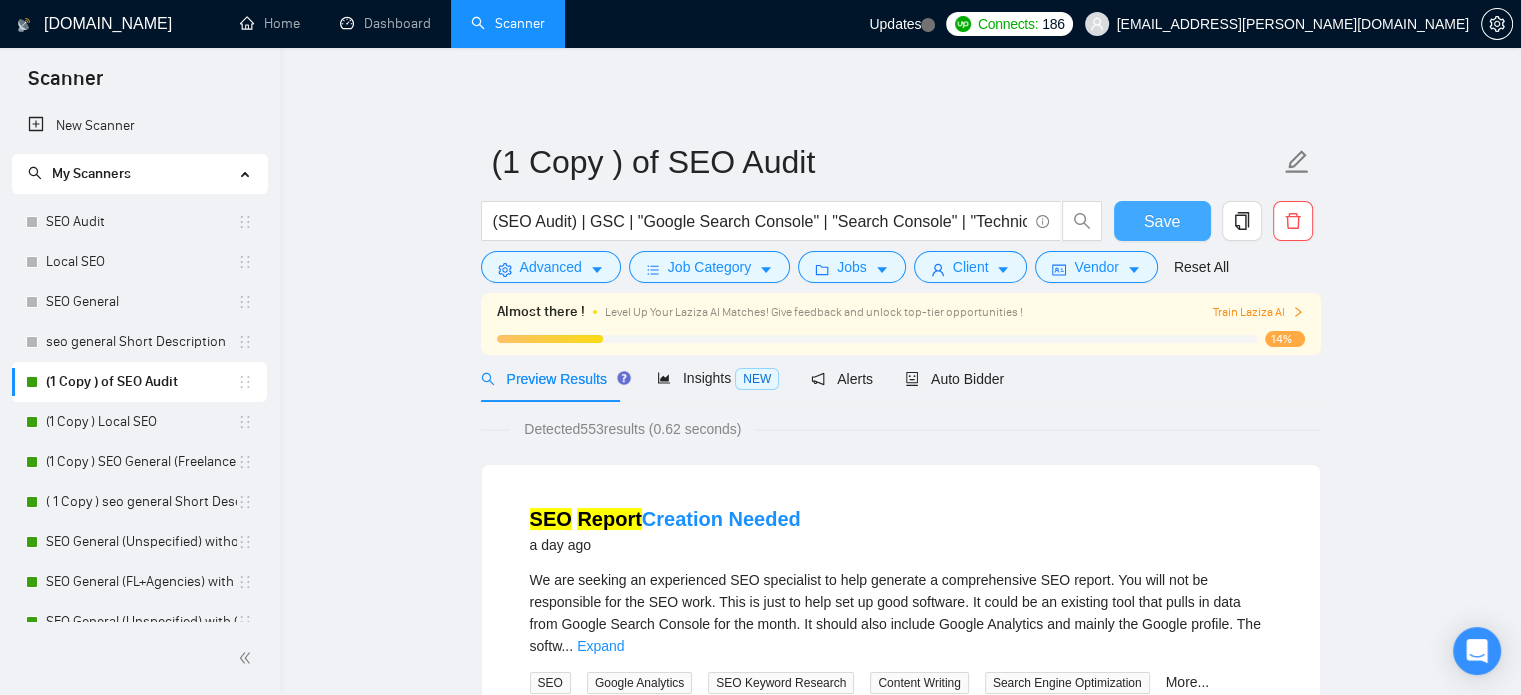 click on "Save" at bounding box center (1162, 221) 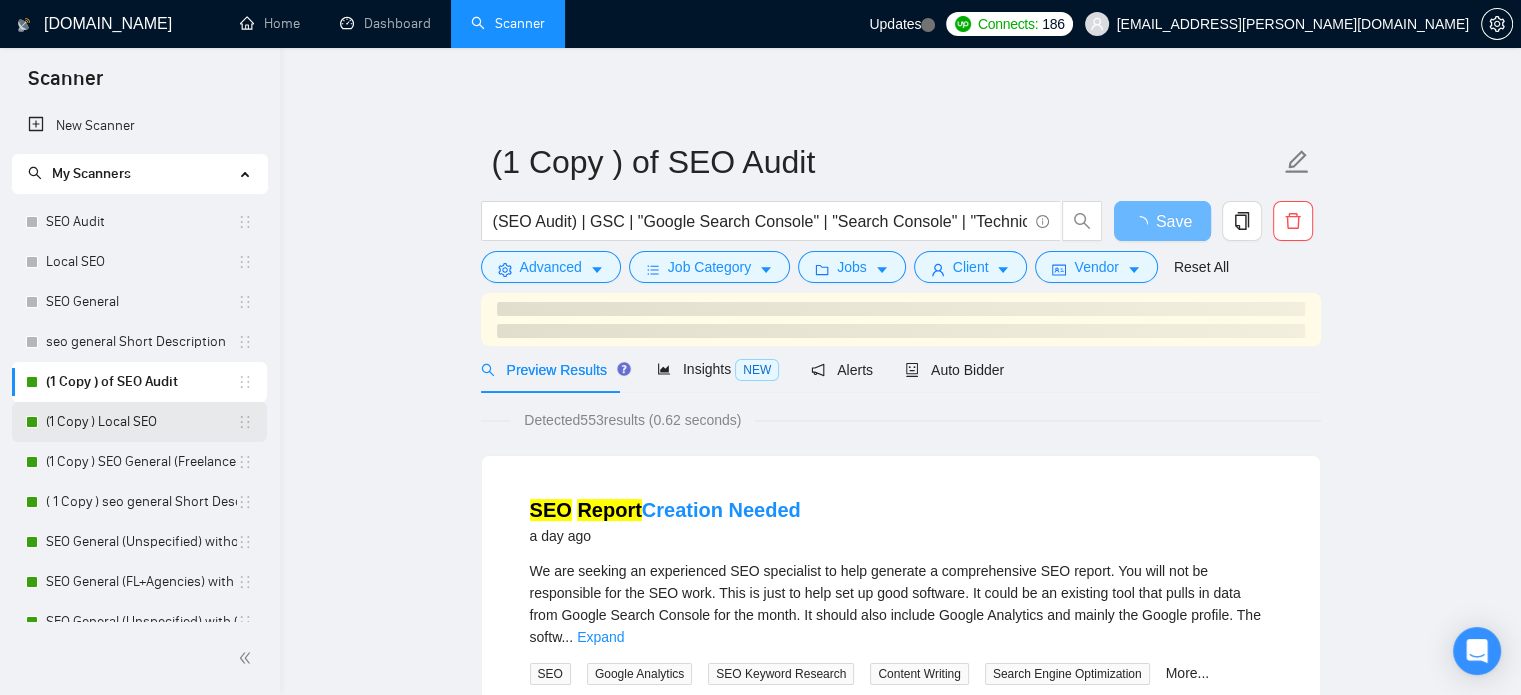 click on "(1 Copy ) Local SEO" at bounding box center [141, 422] 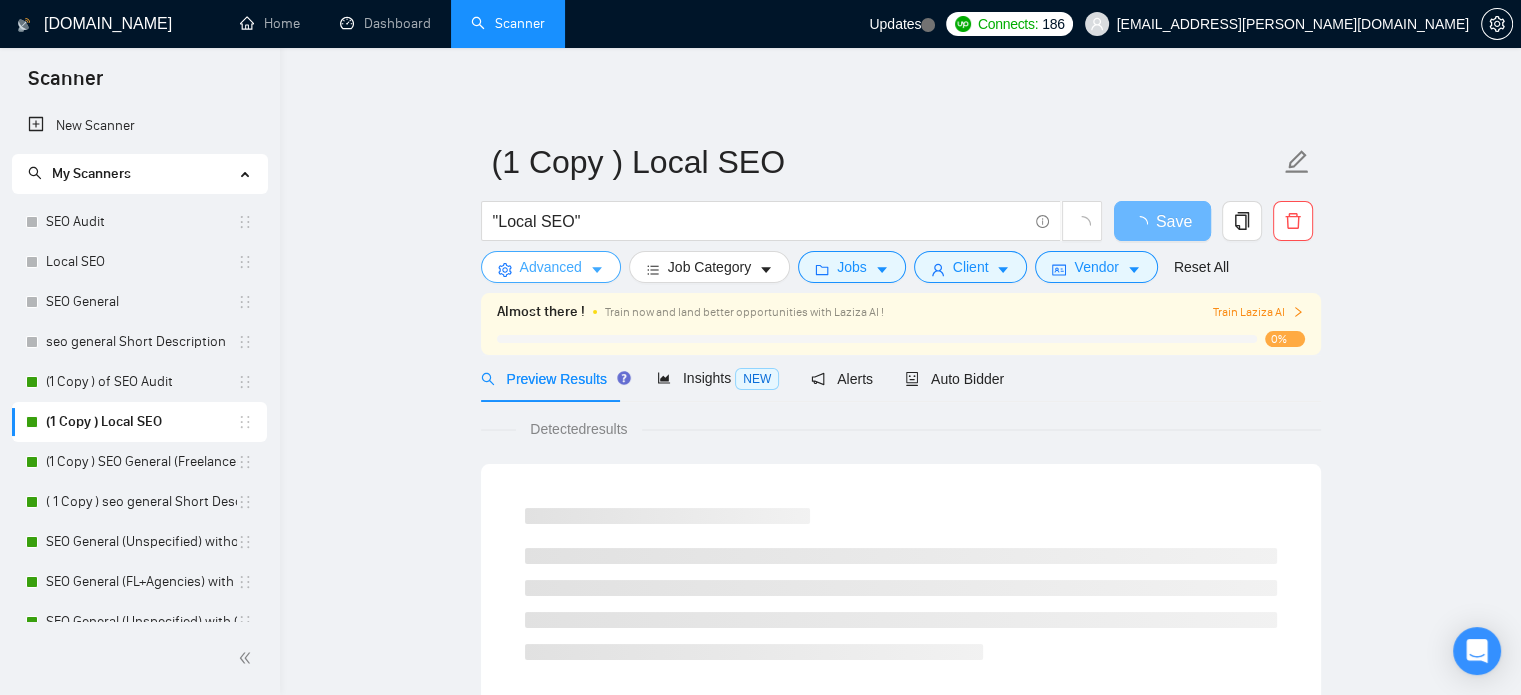 click on "Advanced" at bounding box center (551, 267) 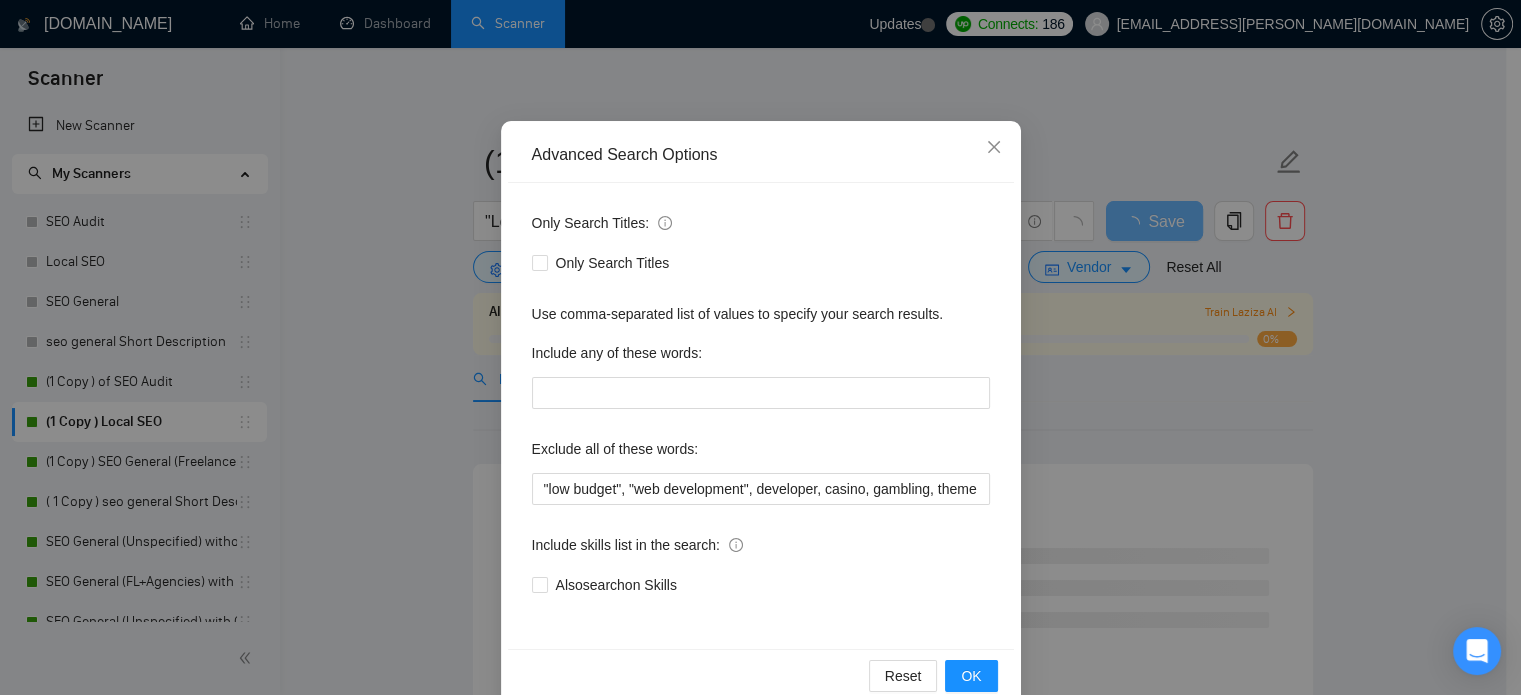 scroll, scrollTop: 112, scrollLeft: 0, axis: vertical 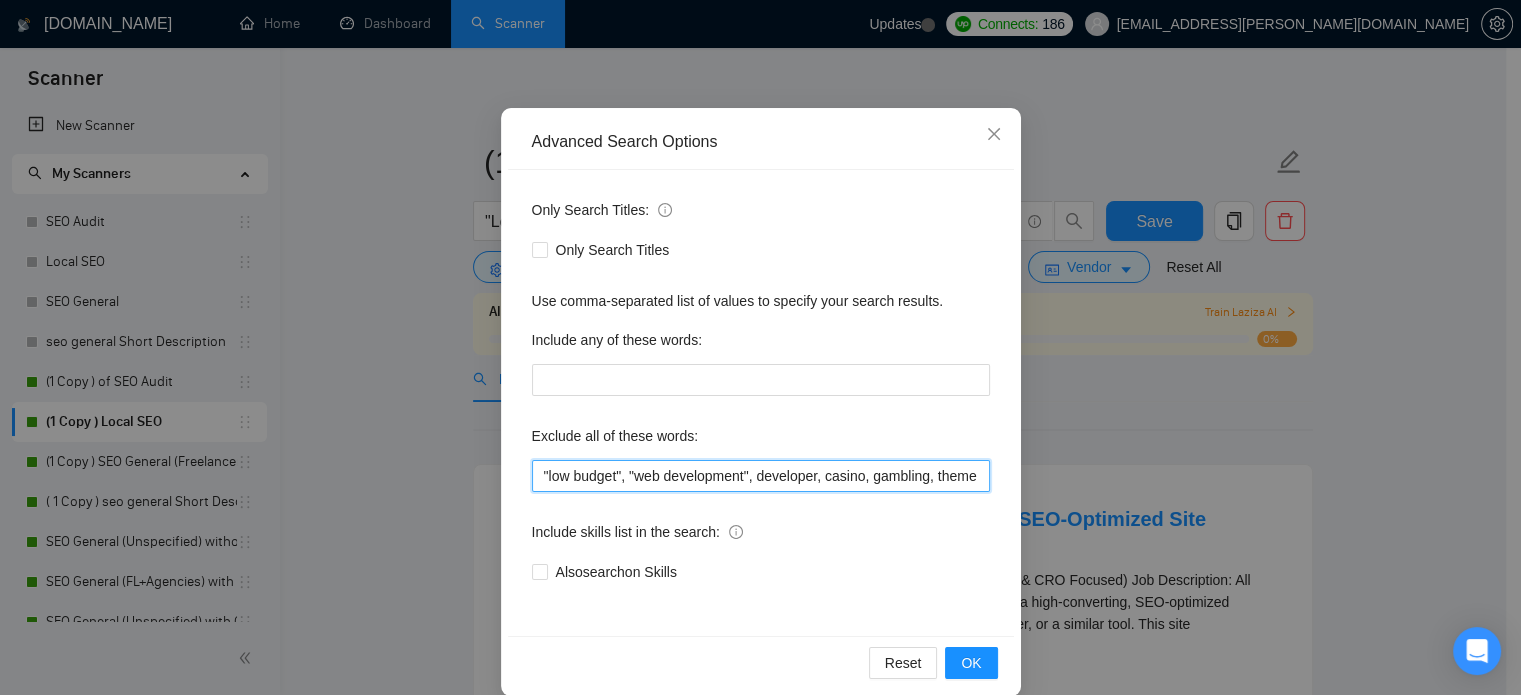 click on ""low budget", "web development", developer, casino, gambling, theme" at bounding box center (761, 476) 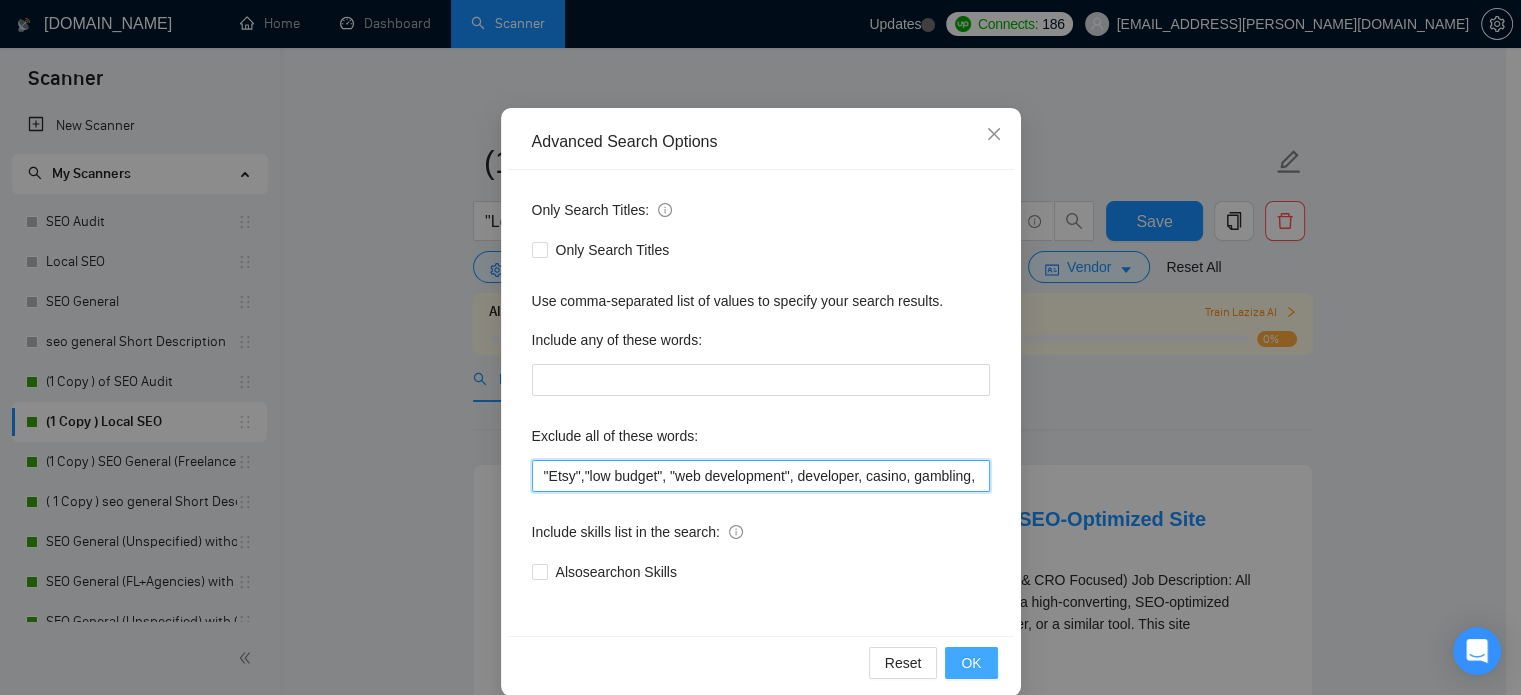 type on ""Etsy","low budget", "web development", developer, casino, gambling, theme" 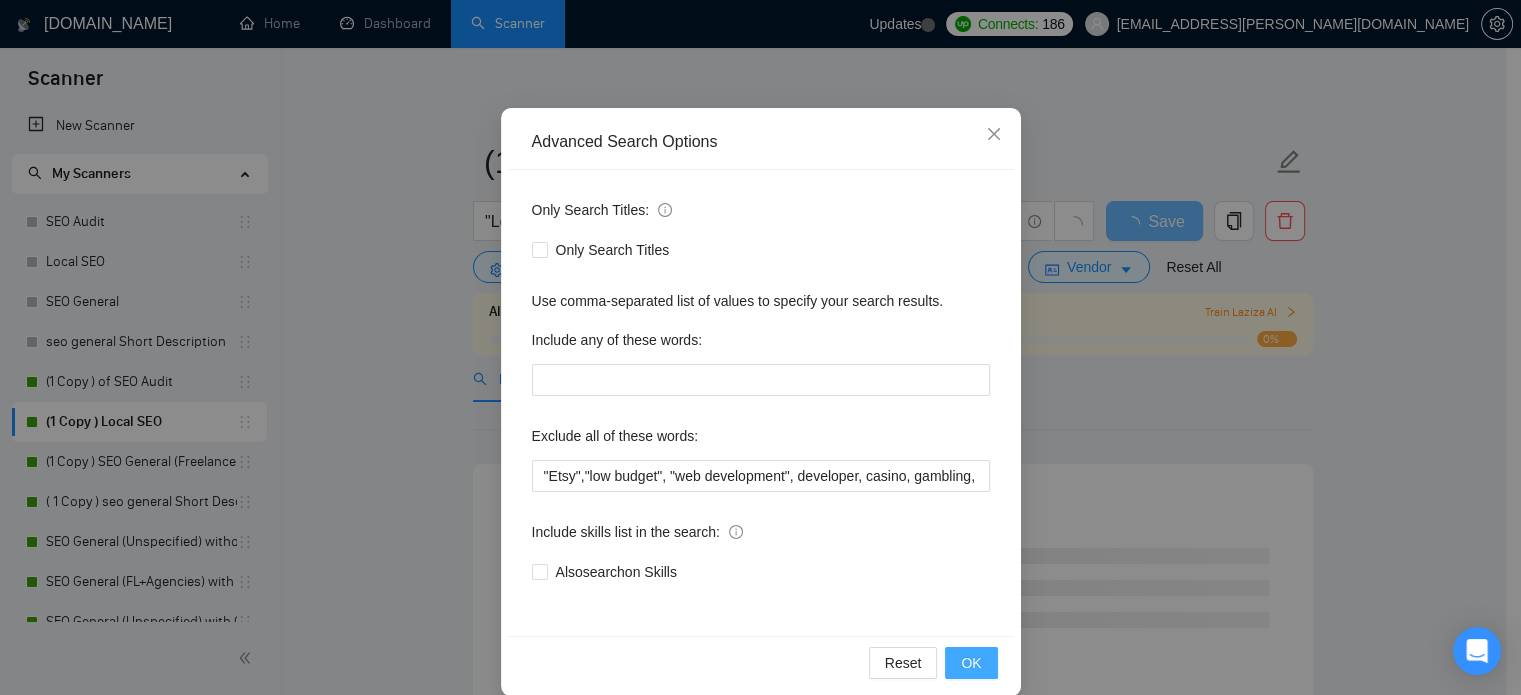 click on "OK" at bounding box center (971, 663) 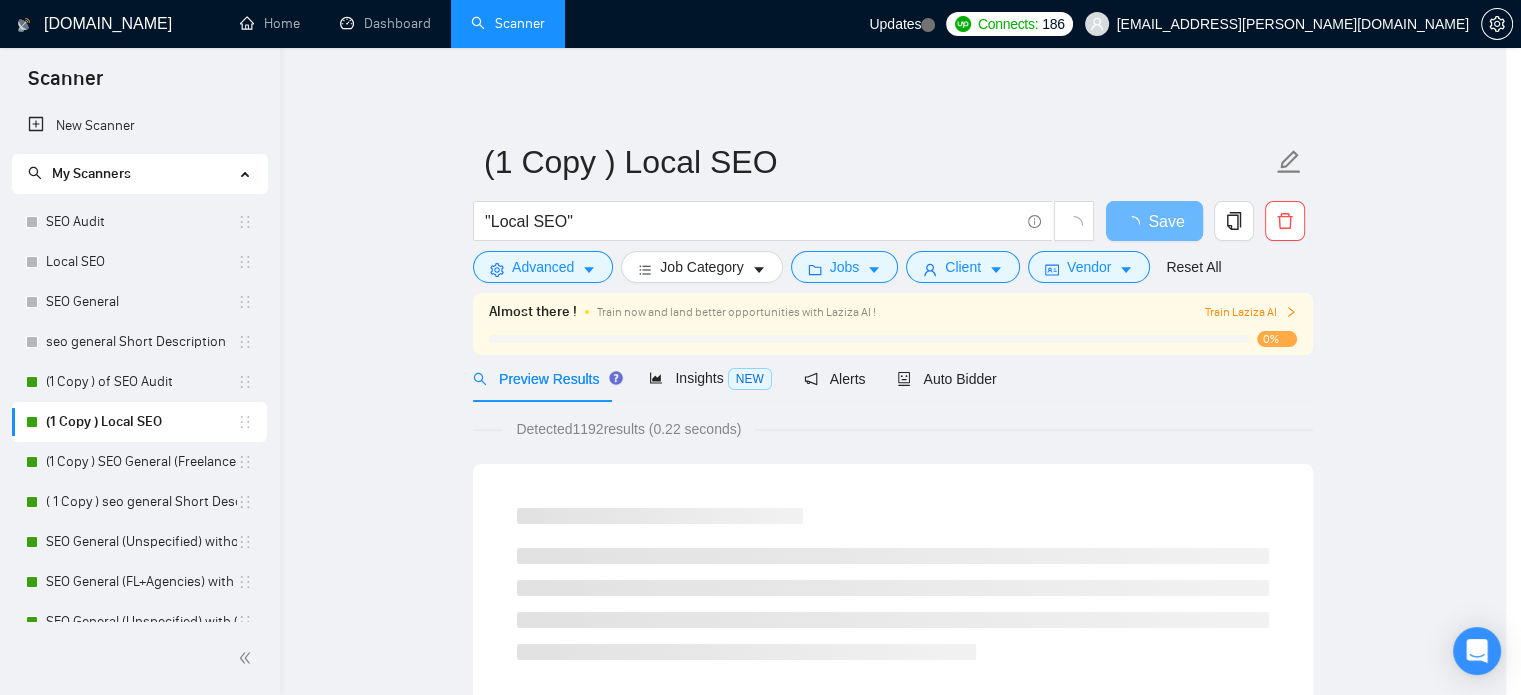 scroll, scrollTop: 36, scrollLeft: 0, axis: vertical 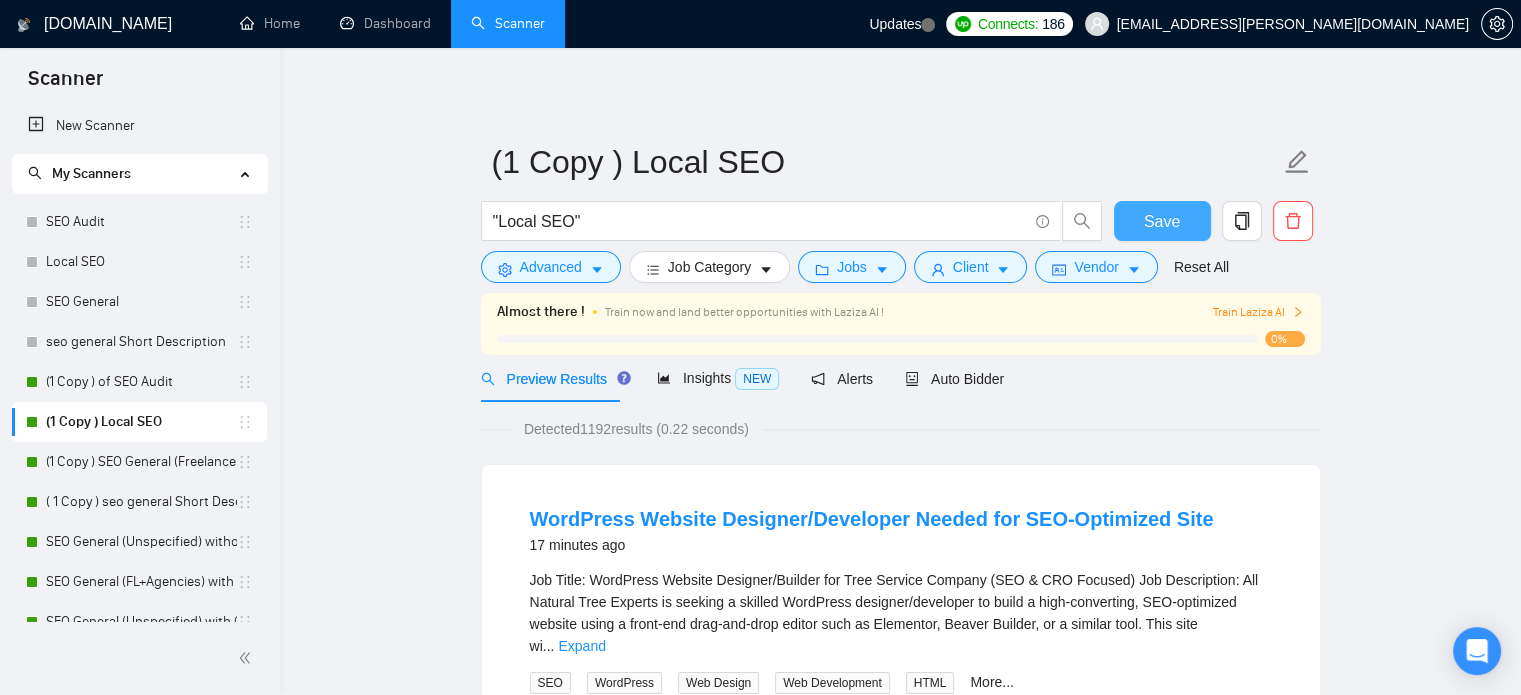 click on "Save" at bounding box center (1162, 221) 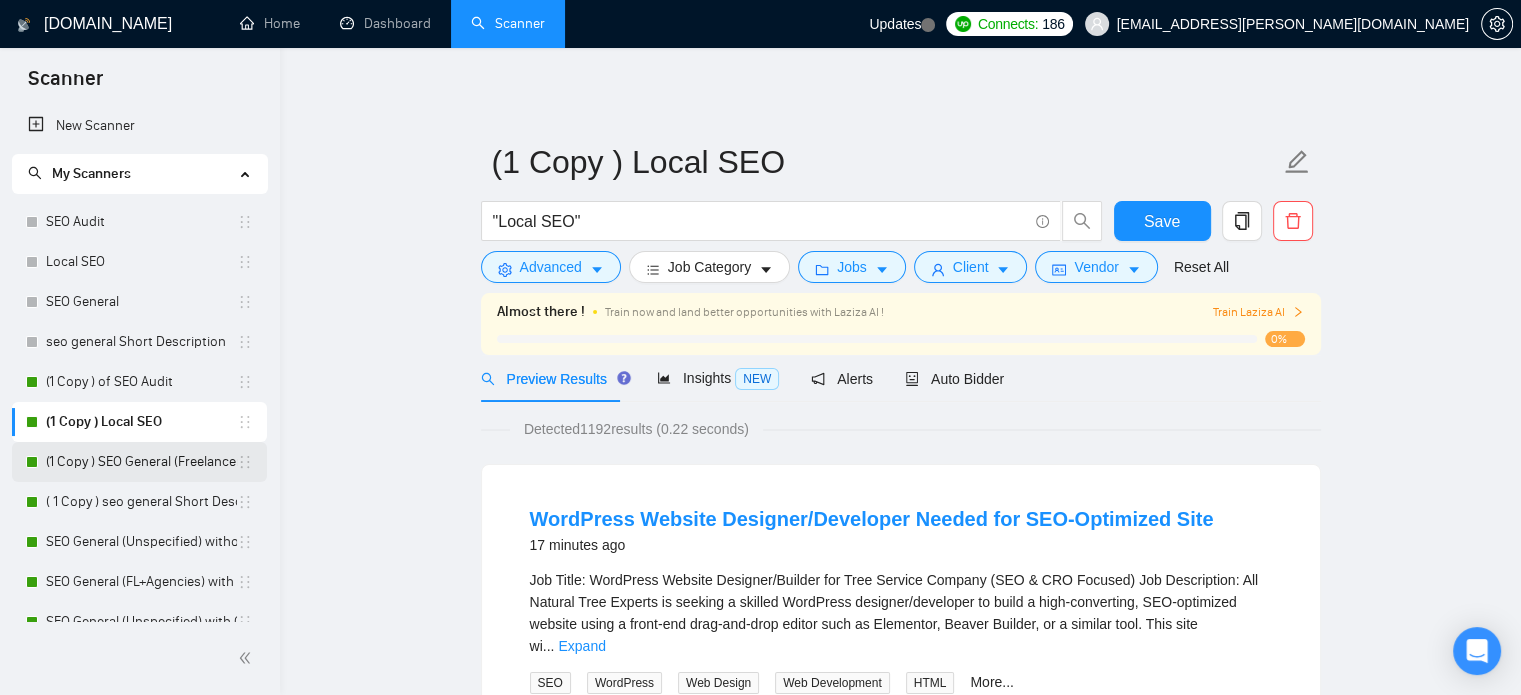 click on "(1 Copy ) SEO General (Freelancers)" at bounding box center (141, 462) 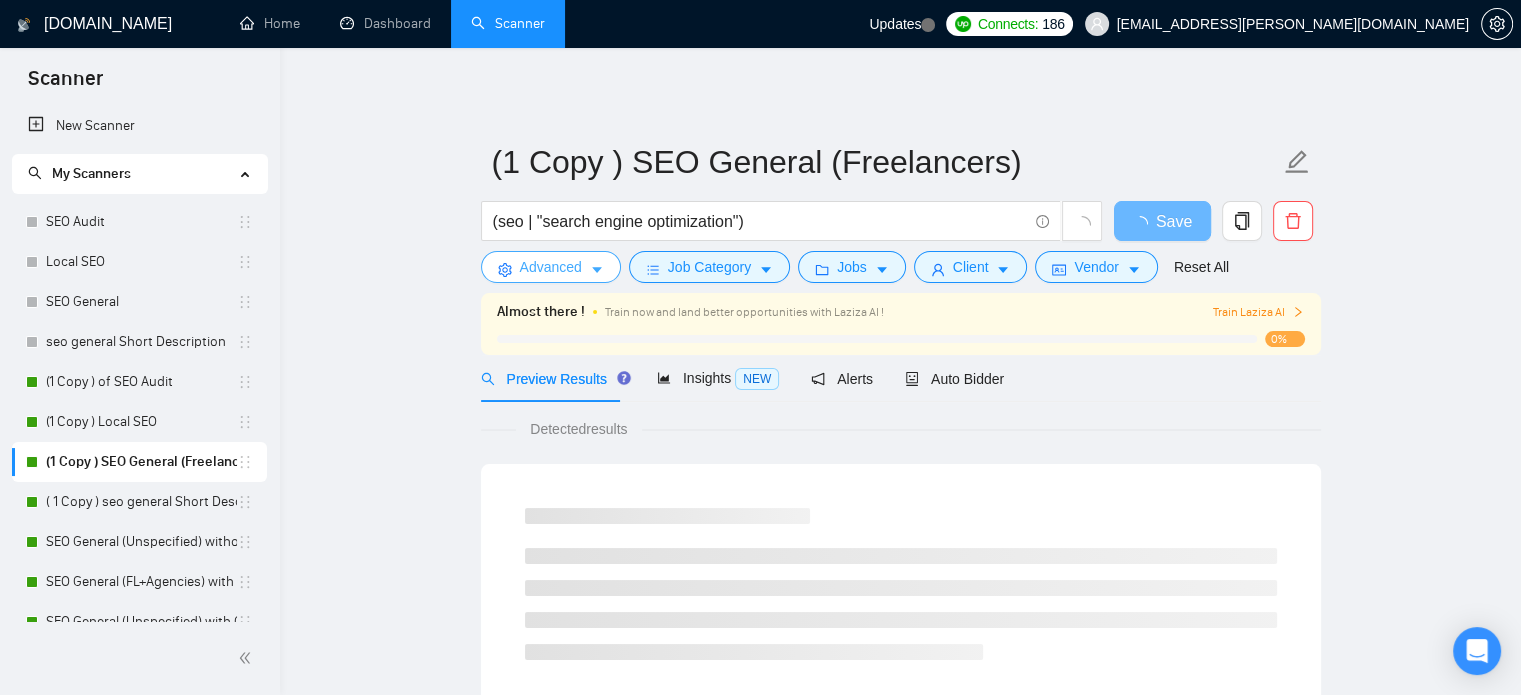 click 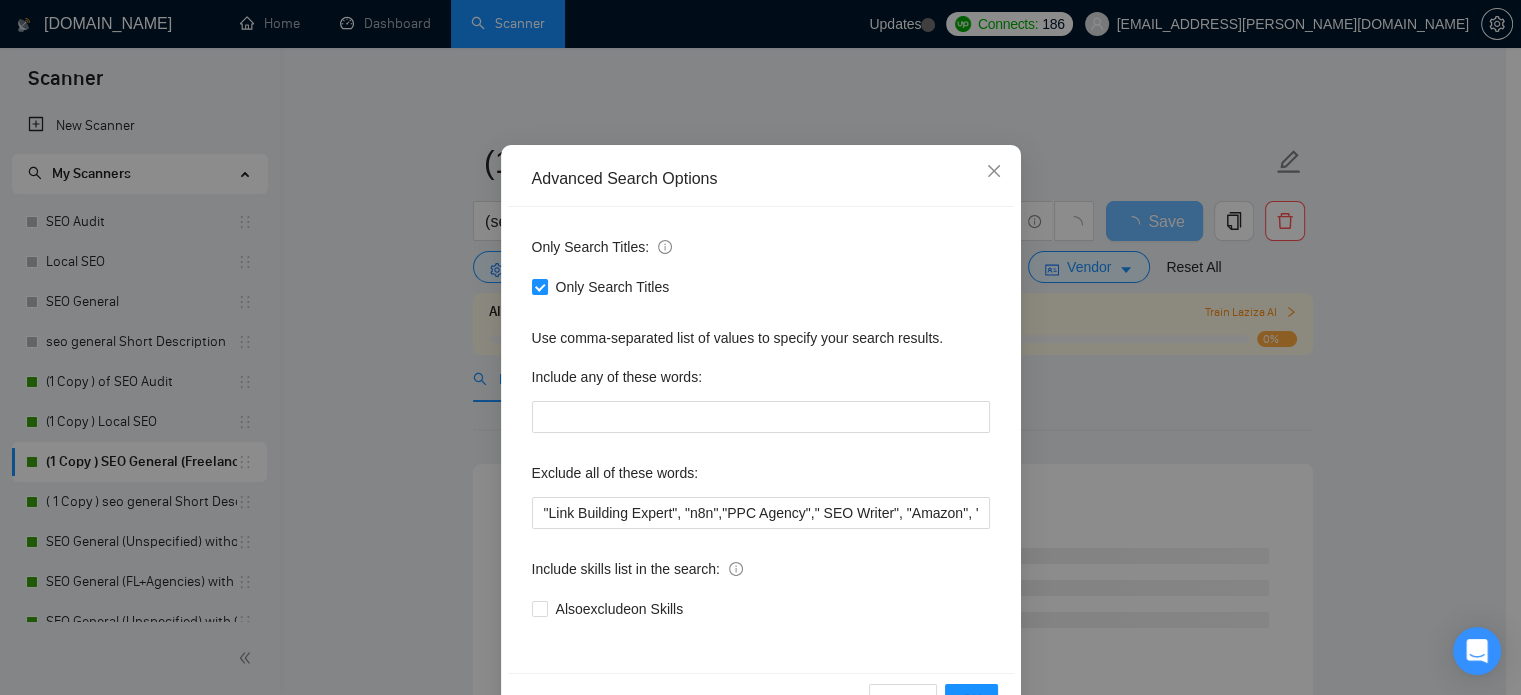 scroll, scrollTop: 76, scrollLeft: 0, axis: vertical 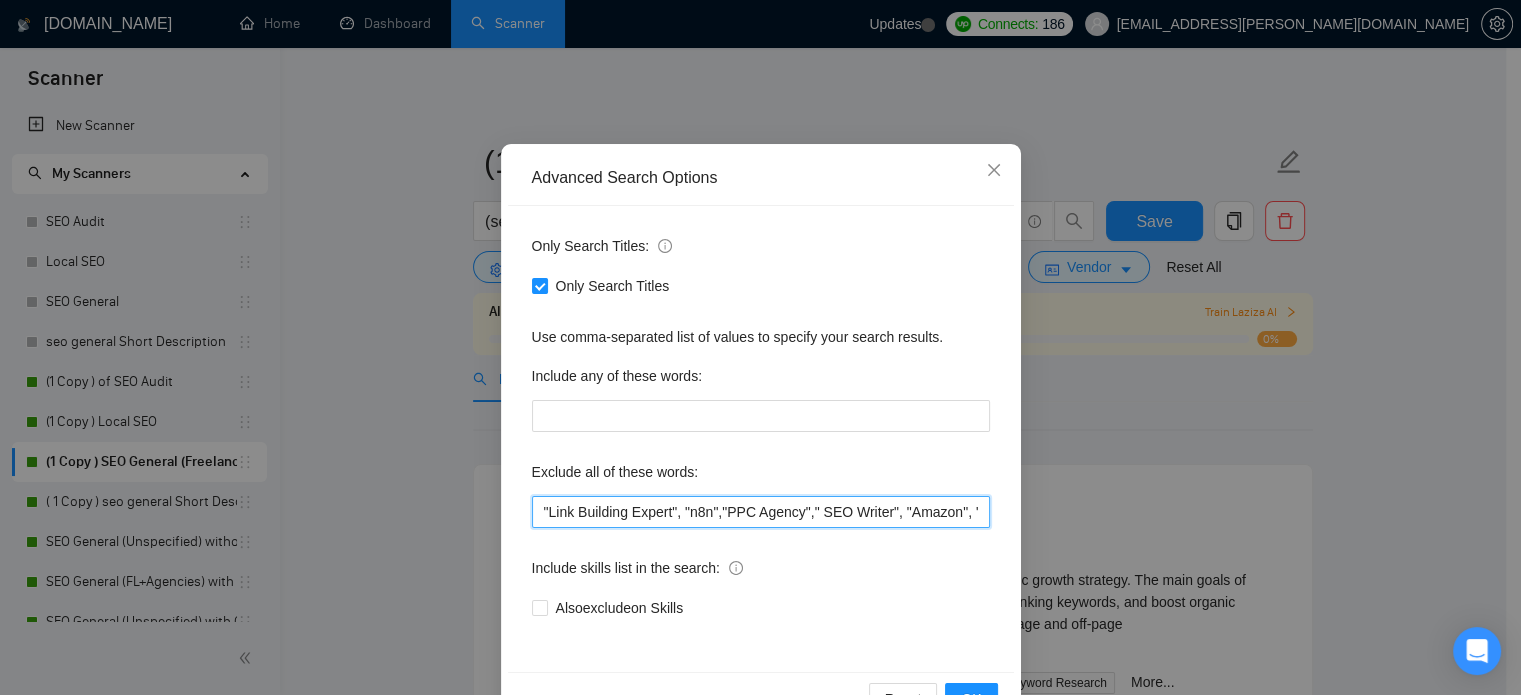 click on ""Link Building Expert", "n8n","PPC Agency"," SEO Writer", "Amazon", "Backlink Expert", "Build MVP", "Link Builder", "Local", "low budget", "web development", developer, casino, gambling, "to join our", "content writer", "LinkedIn", "ad account"," at bounding box center (761, 512) 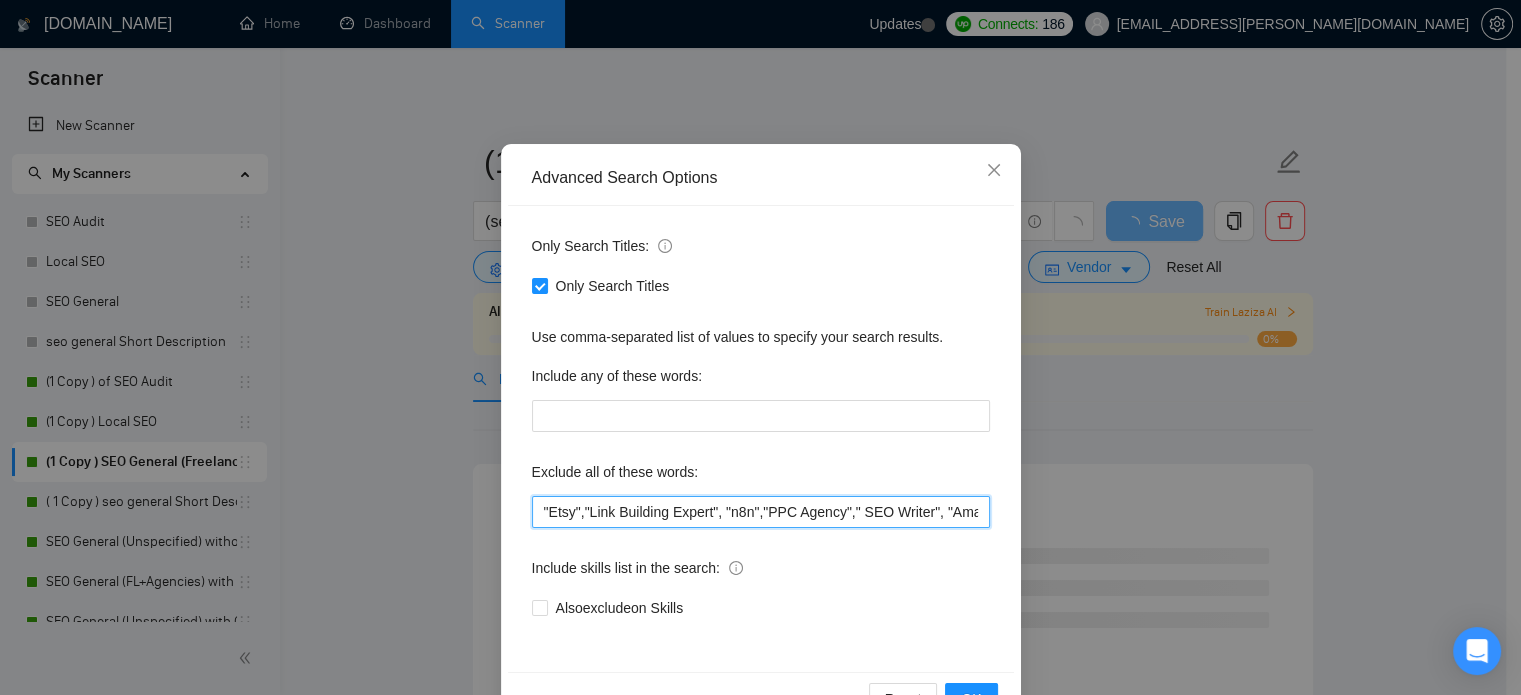 scroll, scrollTop: 136, scrollLeft: 0, axis: vertical 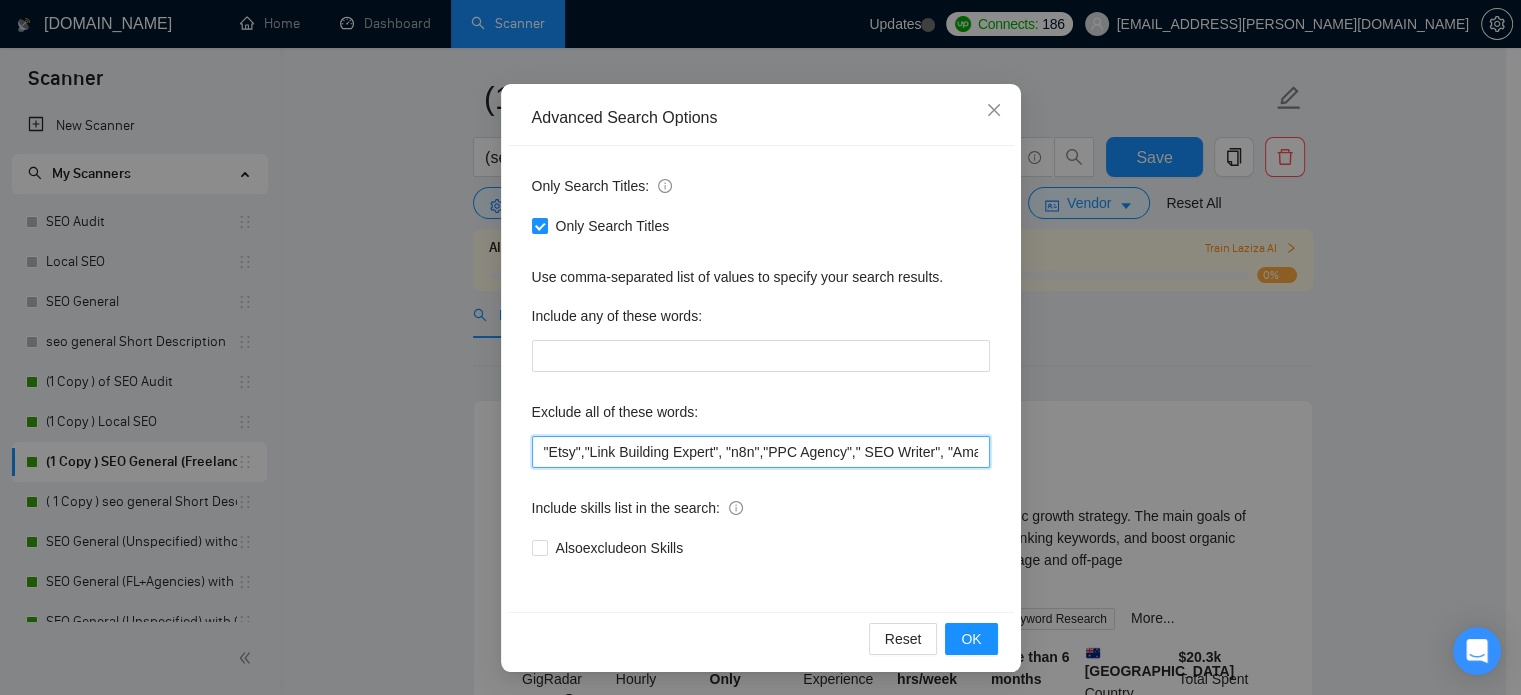 drag, startPoint x: 708, startPoint y: 450, endPoint x: 532, endPoint y: 465, distance: 176.63805 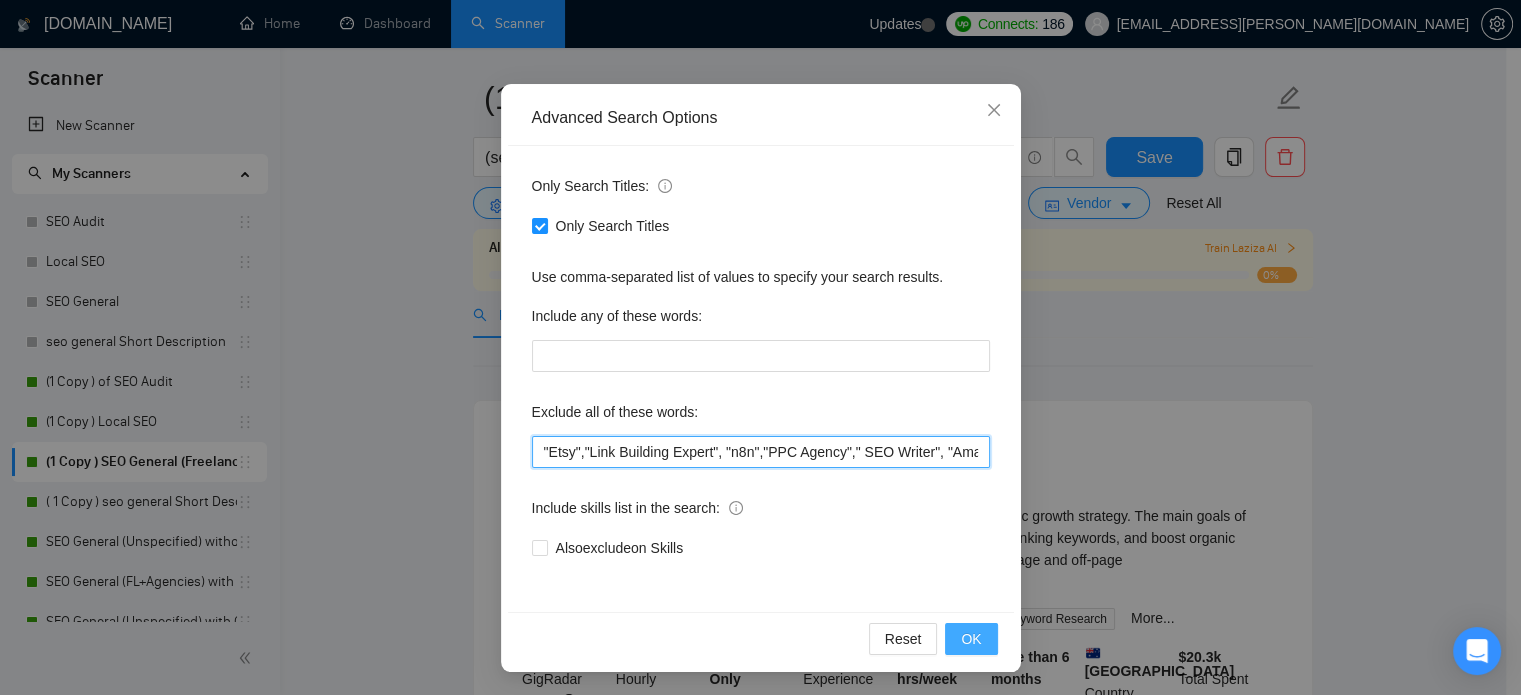 type on ""Etsy","Link Building Expert", "n8n","PPC Agency"," SEO Writer", "Amazon", "Backlink Expert", "Build MVP", "Link Builder", "Local", "low budget", "web development", developer, casino, gambling, "to join our", "content writer", "LinkedIn", "ad account"," 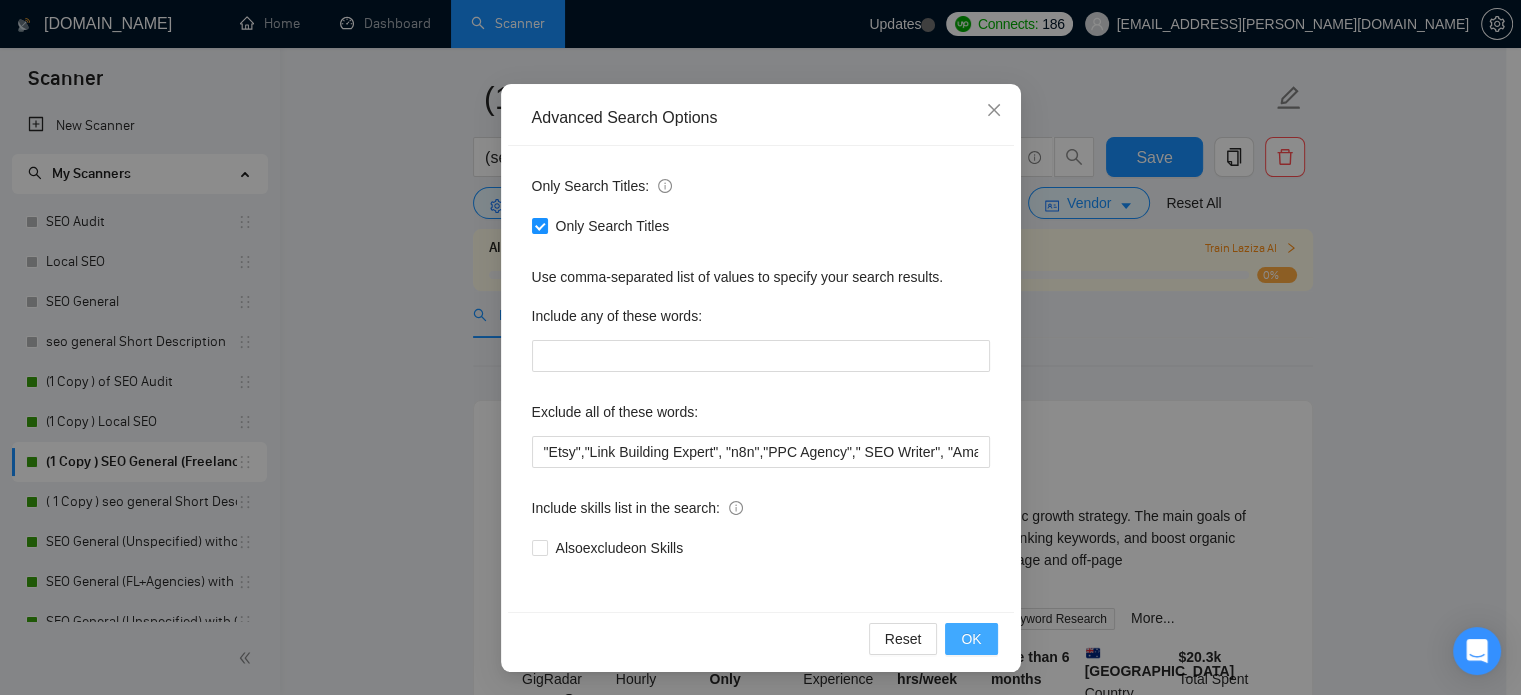click on "OK" at bounding box center (971, 639) 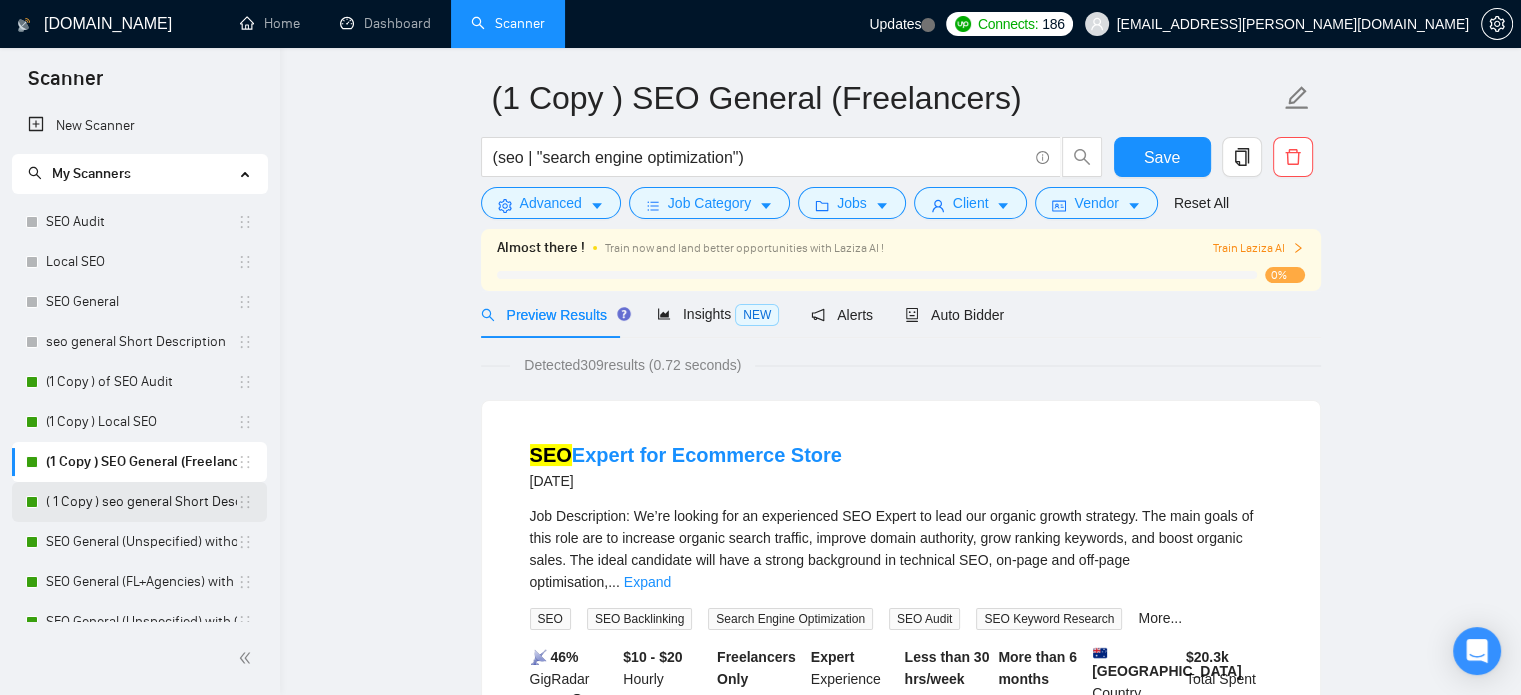 click on "( 1 Copy ) seo general Short Description" at bounding box center (141, 502) 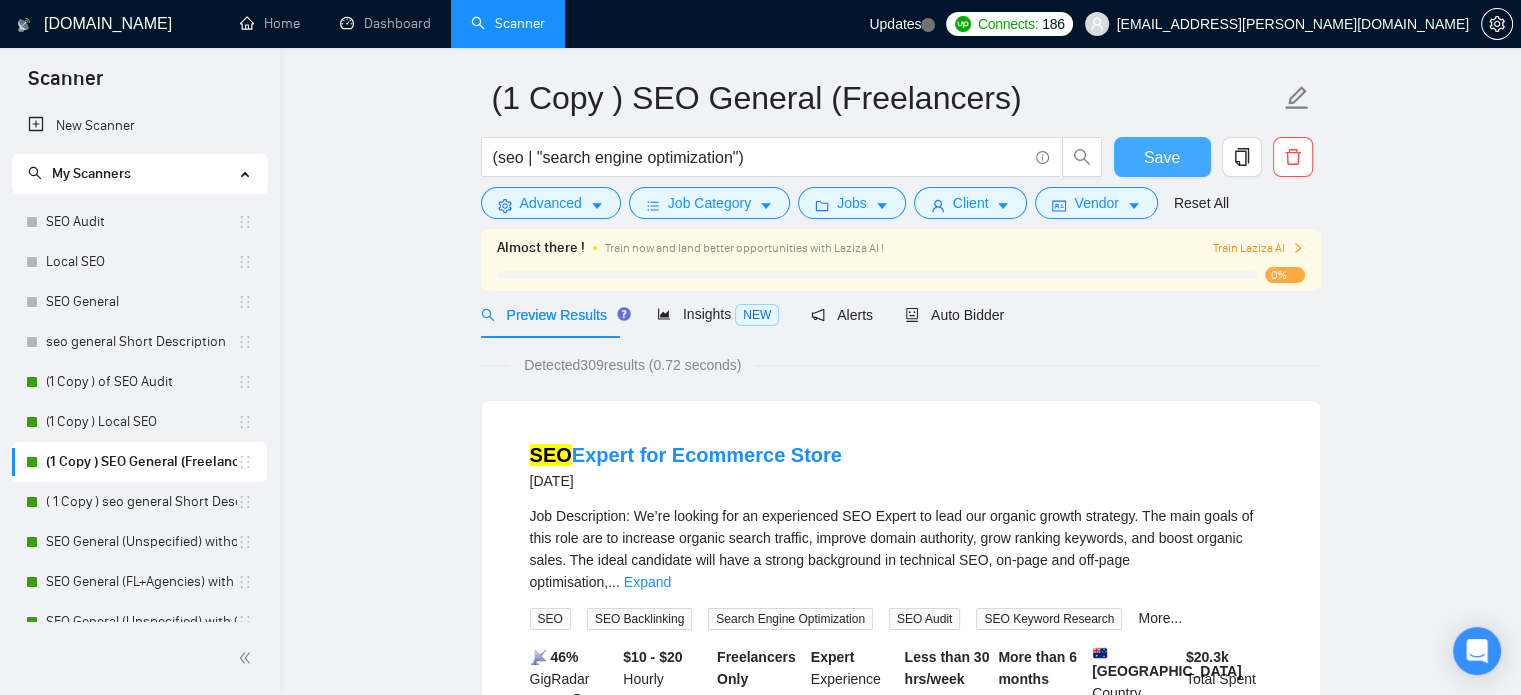 click on "Save" at bounding box center (1162, 157) 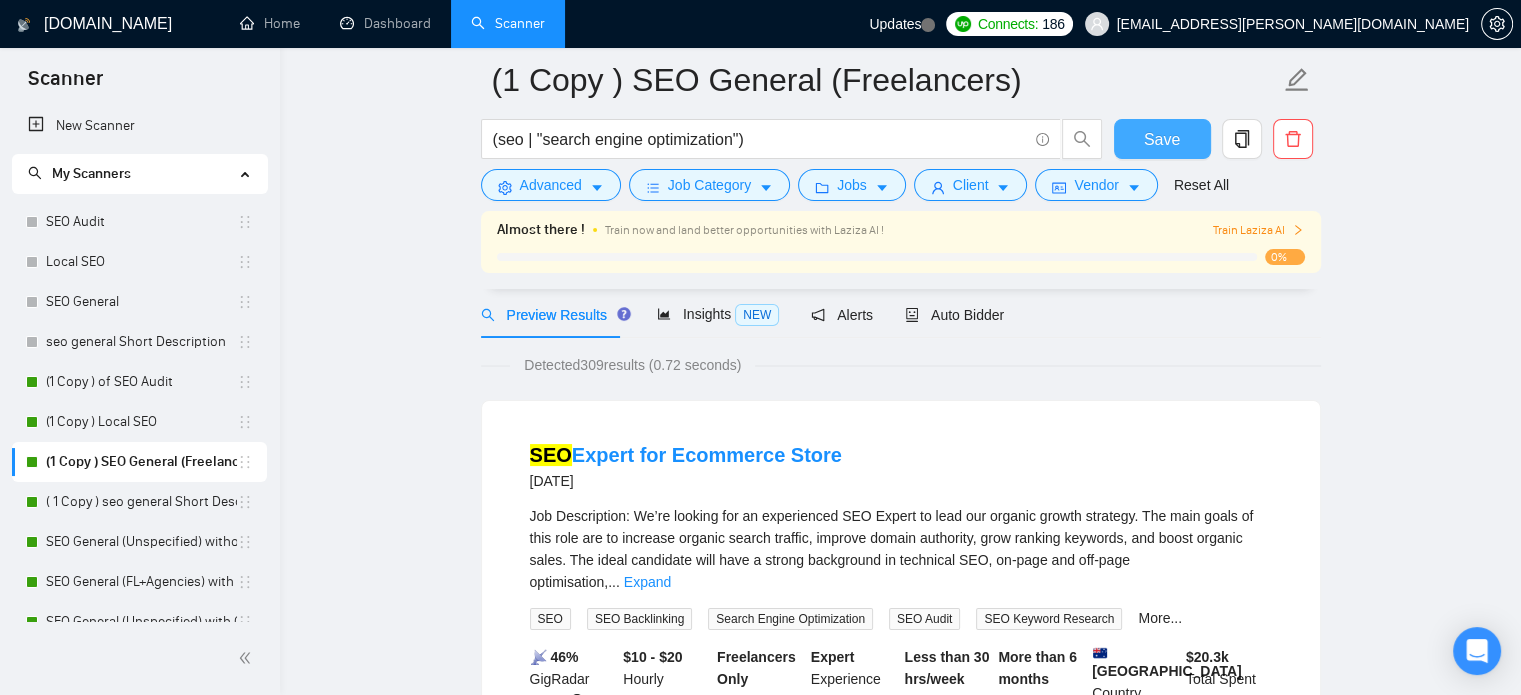 scroll, scrollTop: 112, scrollLeft: 0, axis: vertical 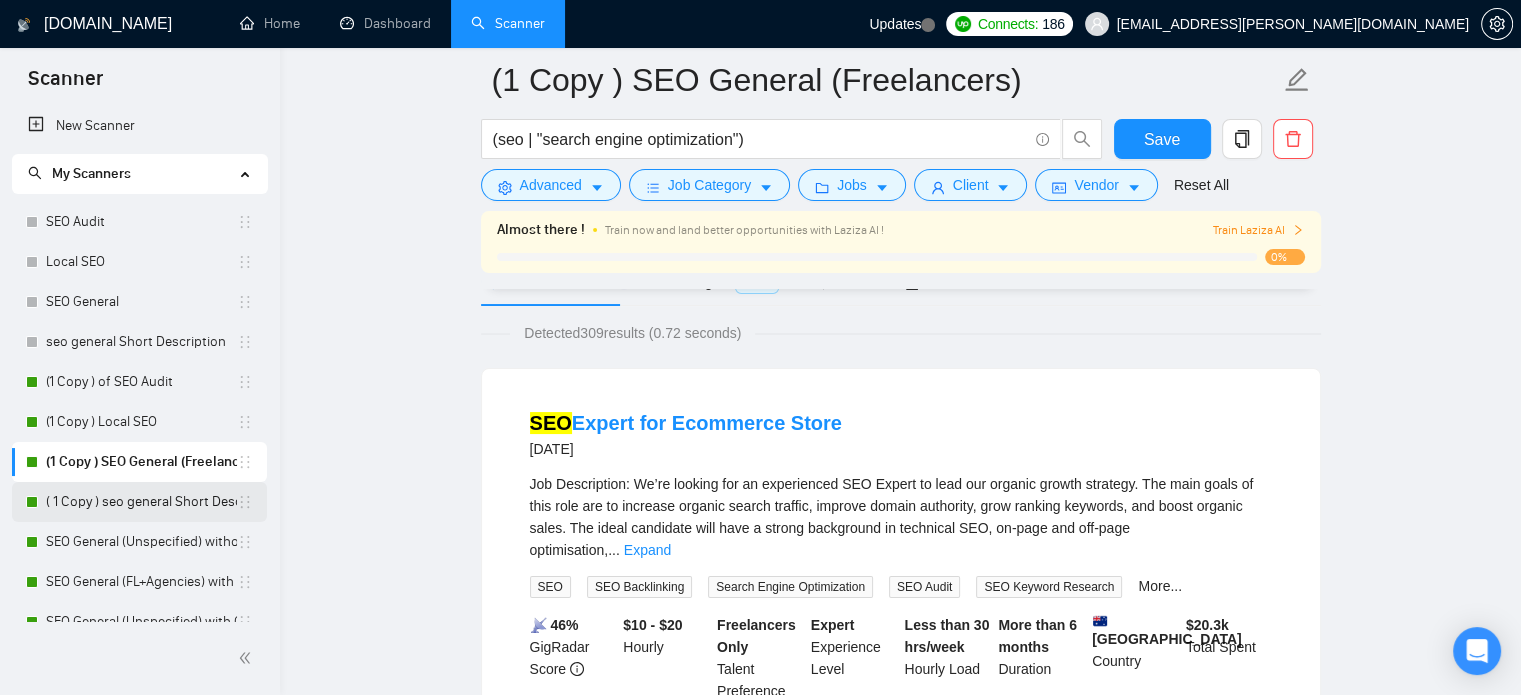 click on "( 1 Copy ) seo general Short Description" at bounding box center (141, 502) 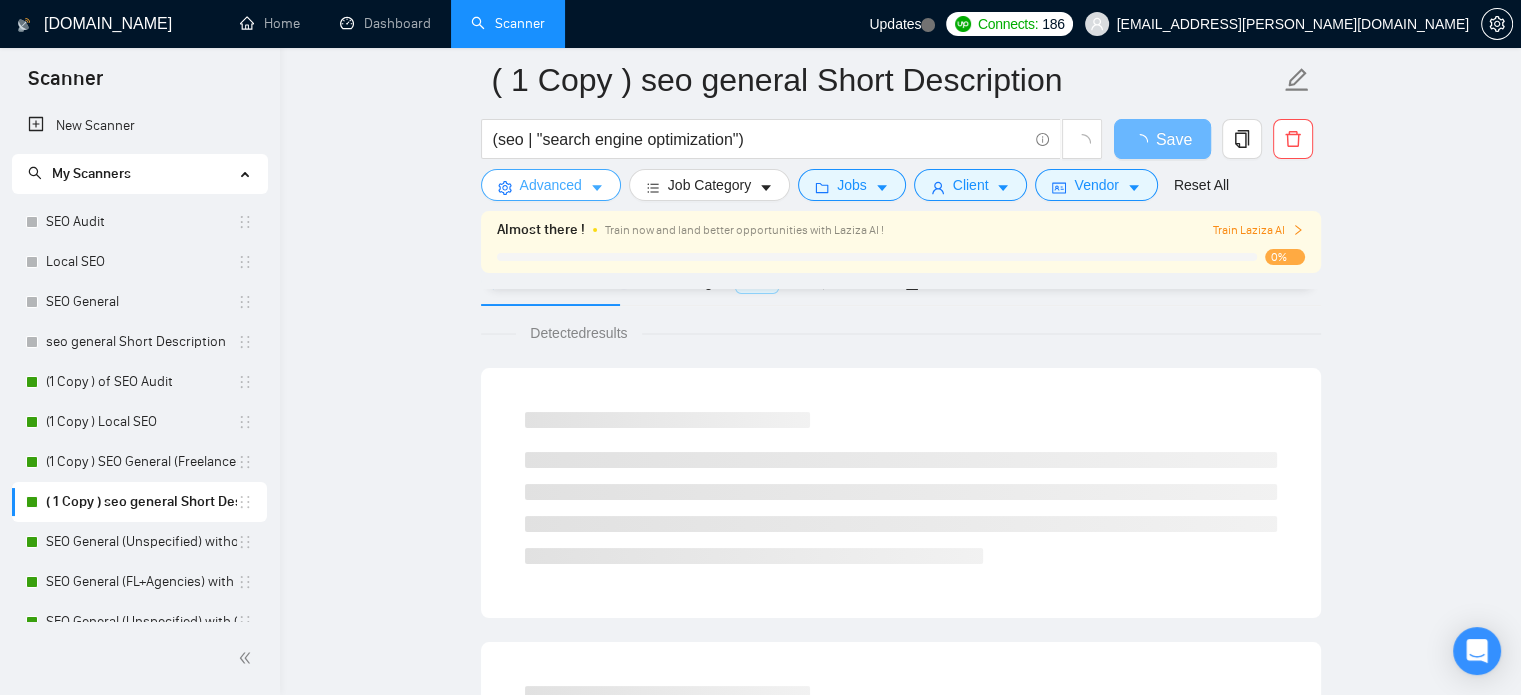 click at bounding box center [597, 187] 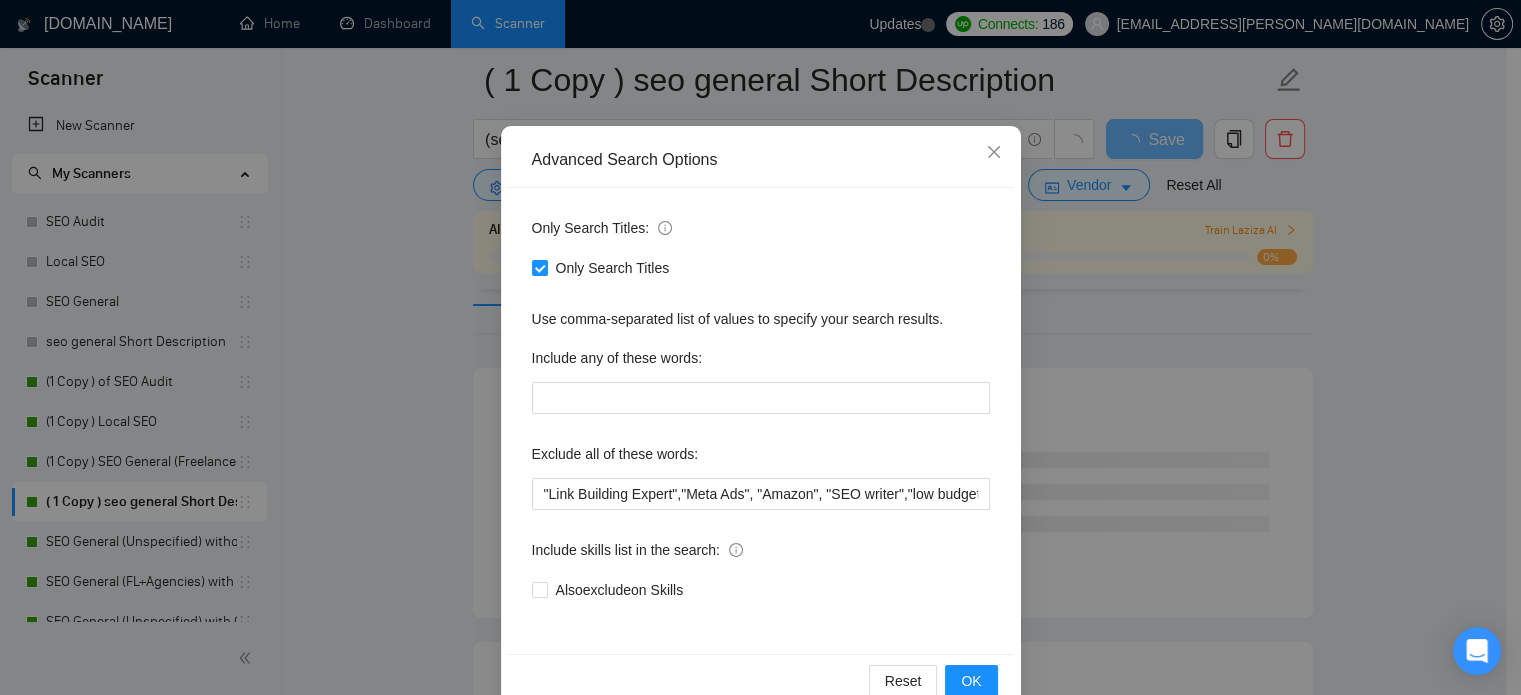scroll, scrollTop: 96, scrollLeft: 0, axis: vertical 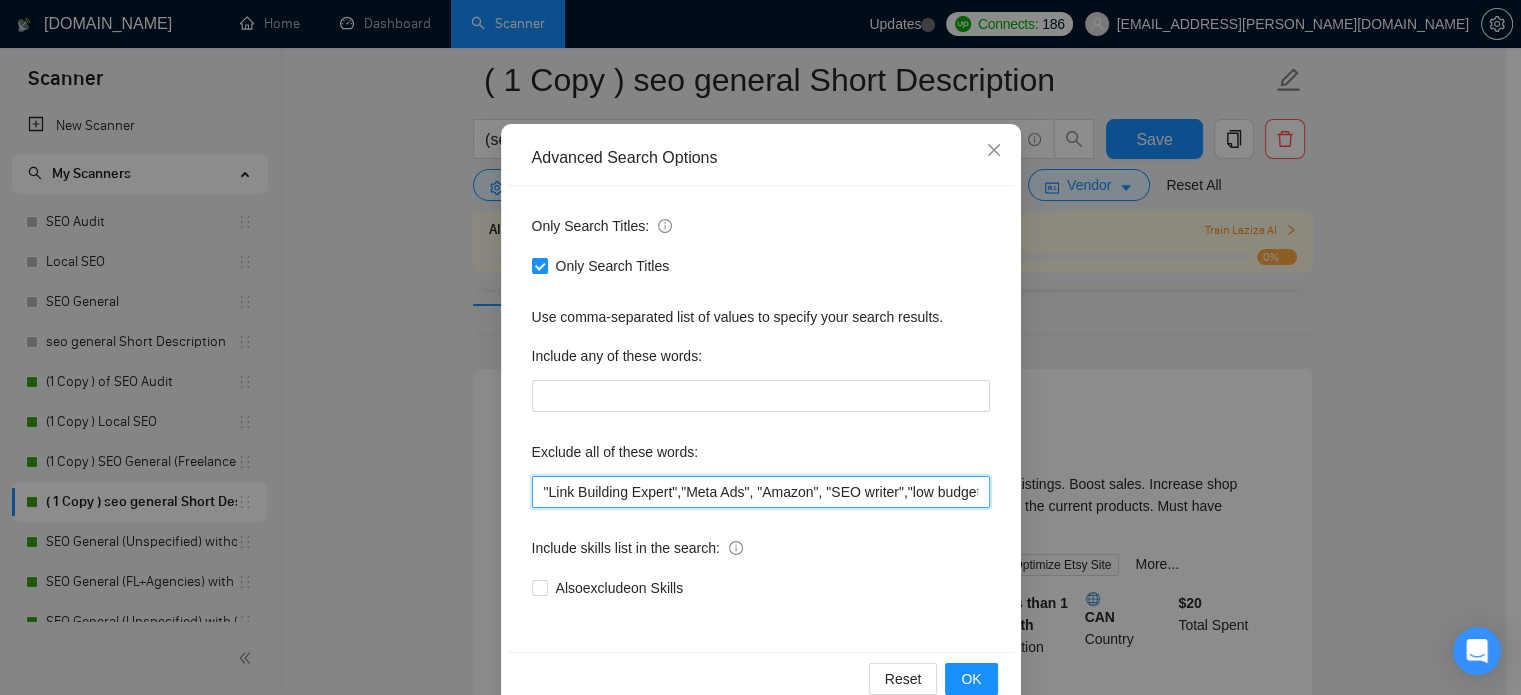 drag, startPoint x: 534, startPoint y: 495, endPoint x: 673, endPoint y: 484, distance: 139.43457 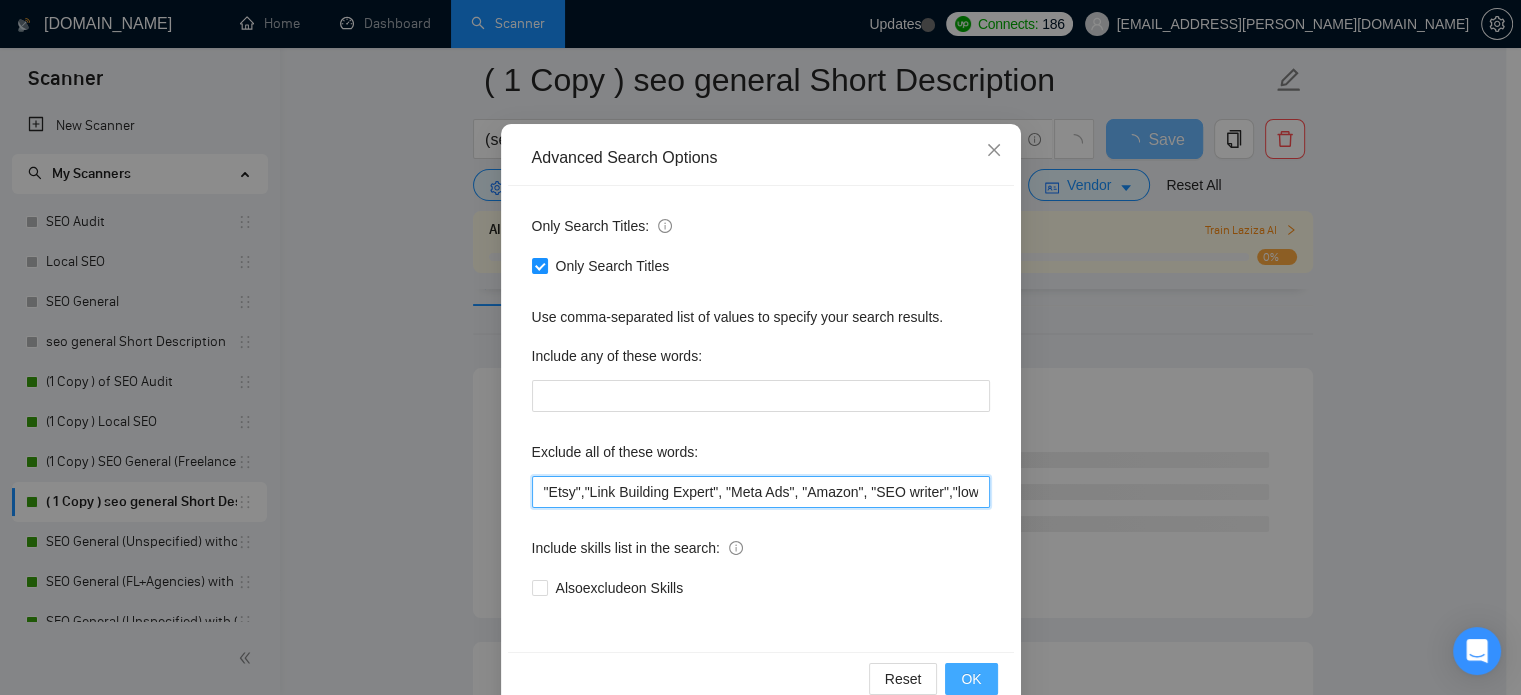 type on ""Etsy","Link Building Expert", "Meta Ads", "Amazon", "SEO writer","low budget", "web development", developer, casino, gambling, "to join our", "content writer", "ad account", "ads"" 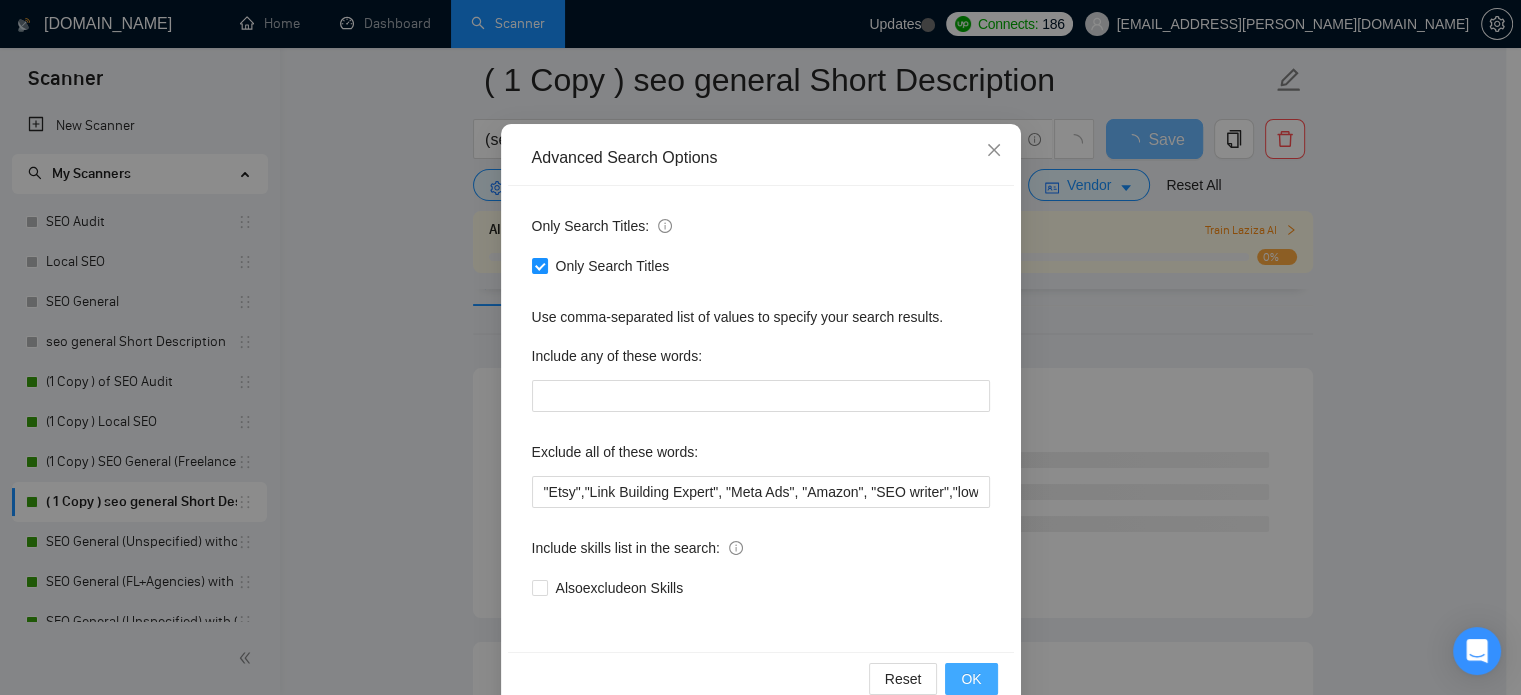 click on "OK" at bounding box center [971, 679] 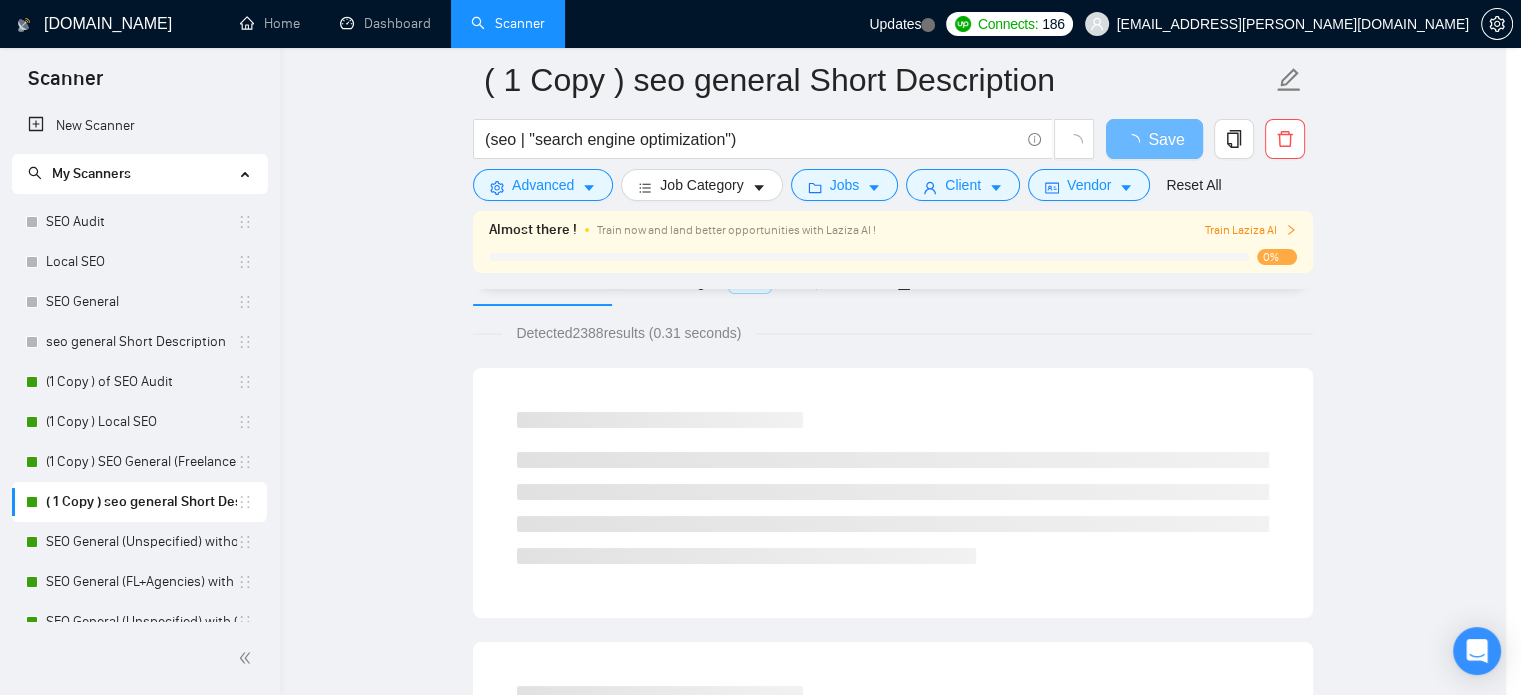 scroll, scrollTop: 36, scrollLeft: 0, axis: vertical 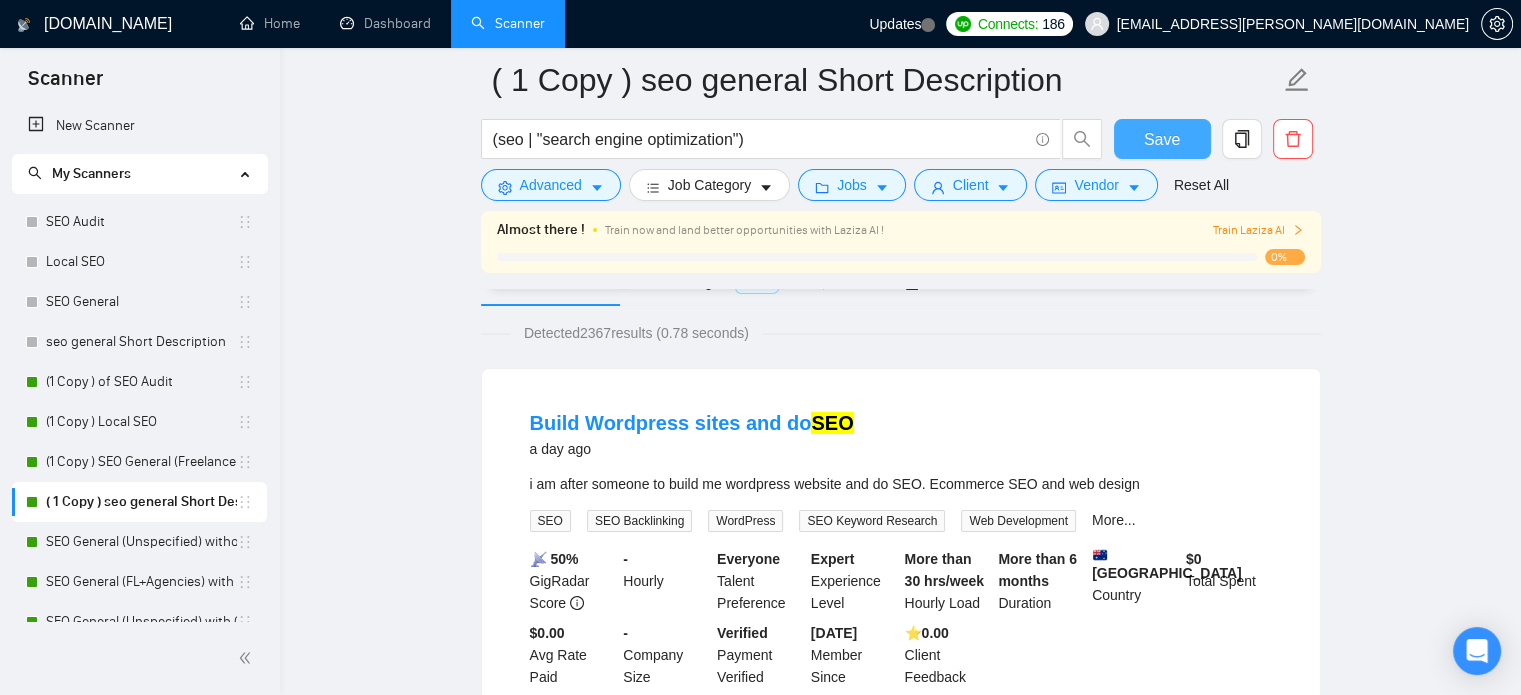 click on "Save" at bounding box center [1162, 139] 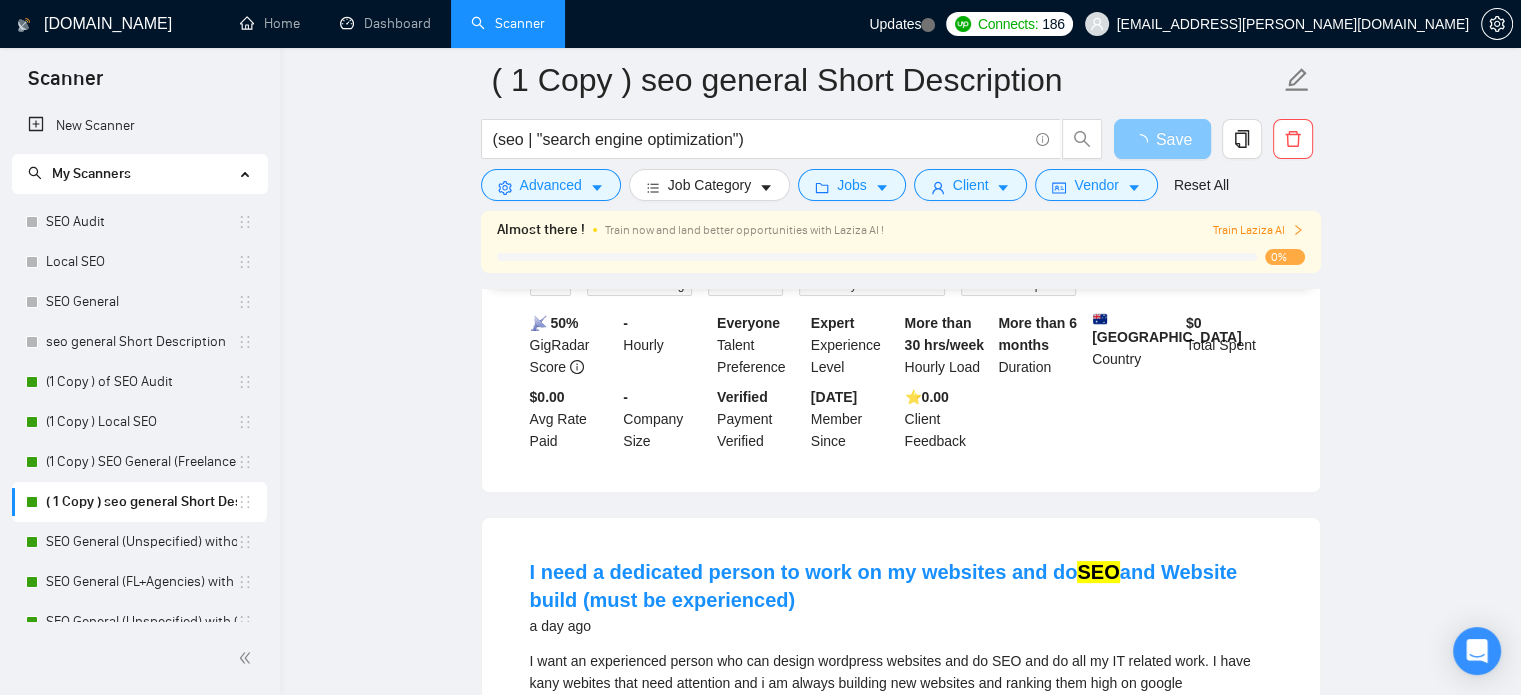 scroll, scrollTop: 349, scrollLeft: 0, axis: vertical 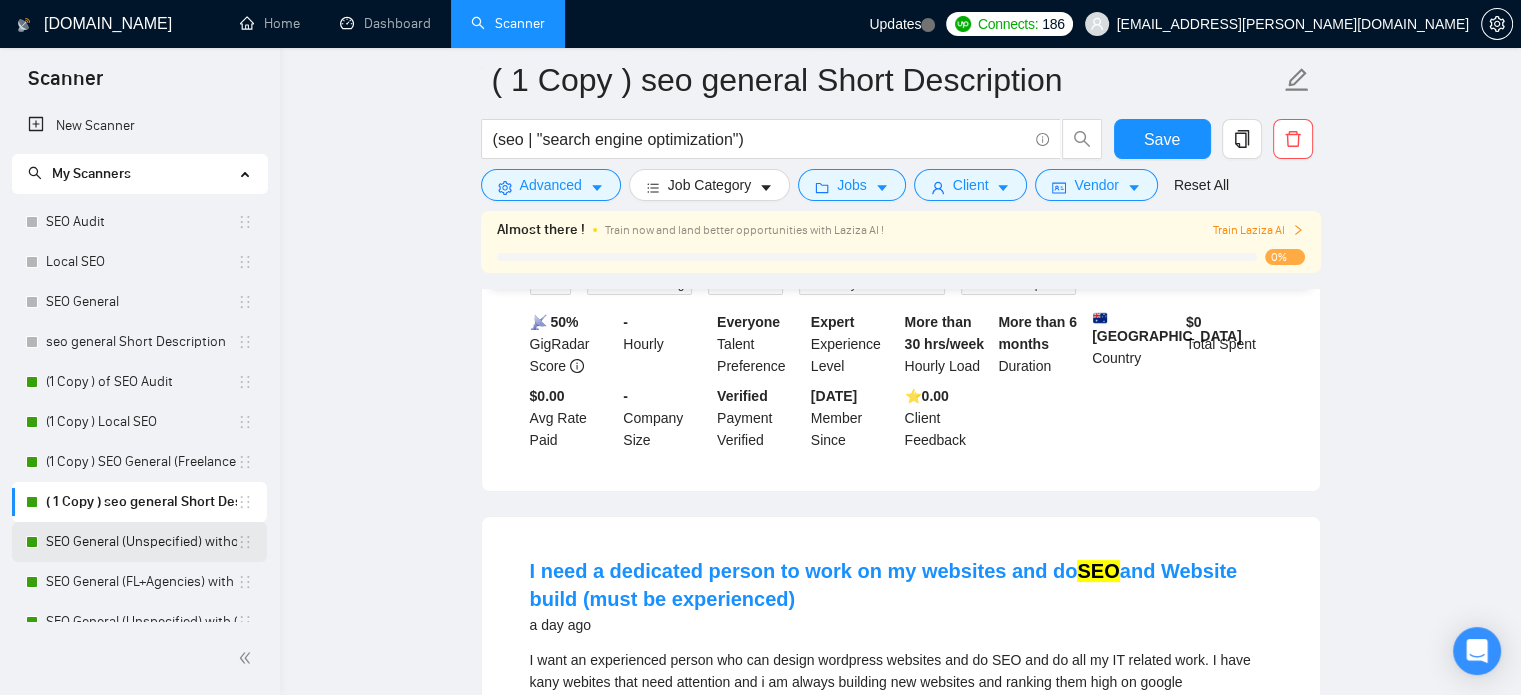 click on "SEO General (Unspecified) without Questions" at bounding box center [141, 542] 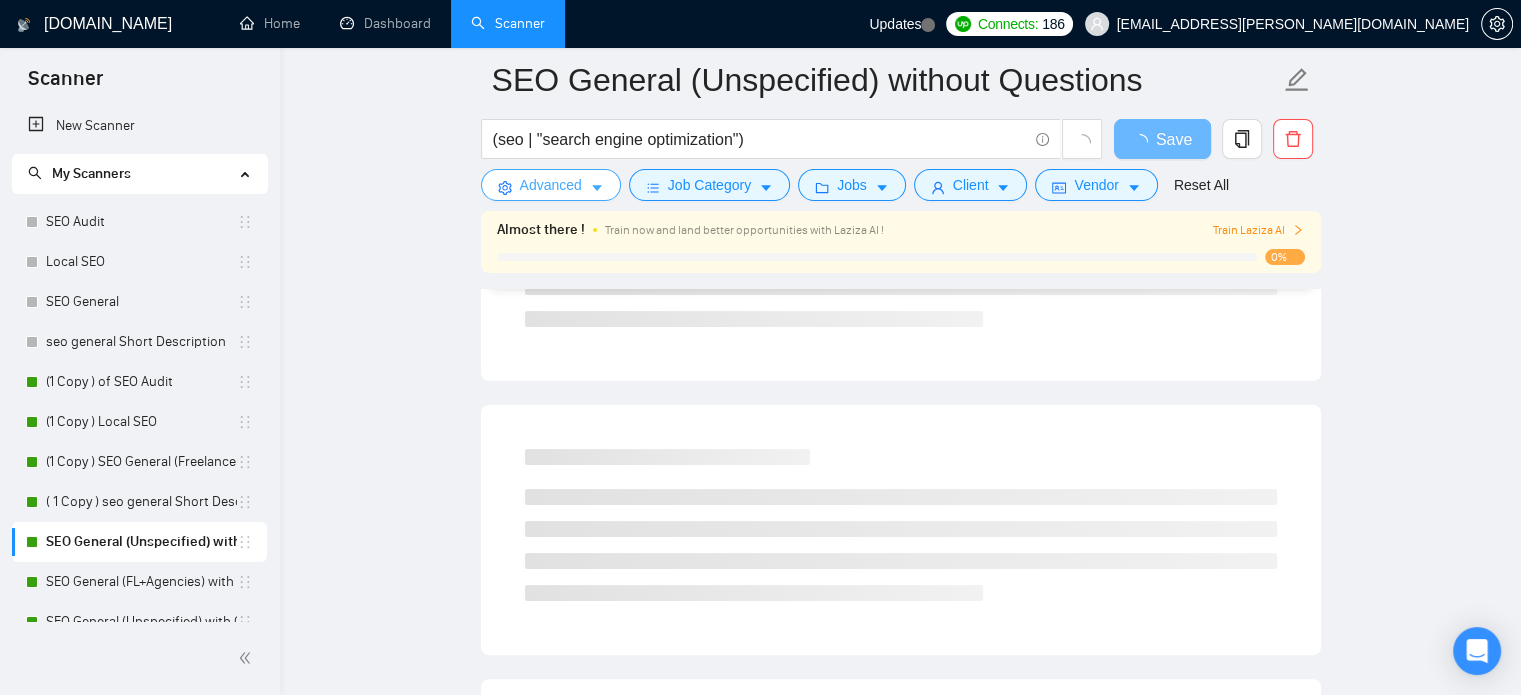 click on "Advanced" at bounding box center [551, 185] 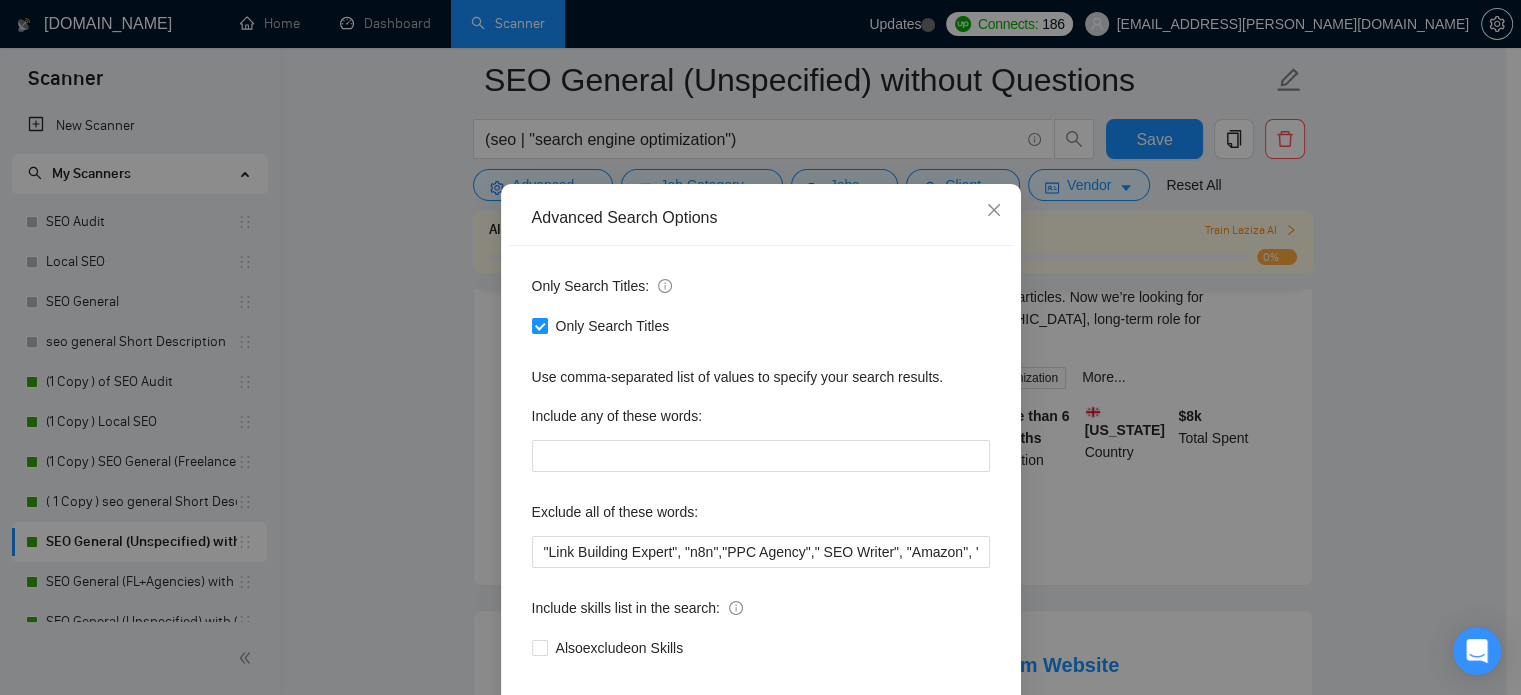 scroll, scrollTop: 44, scrollLeft: 0, axis: vertical 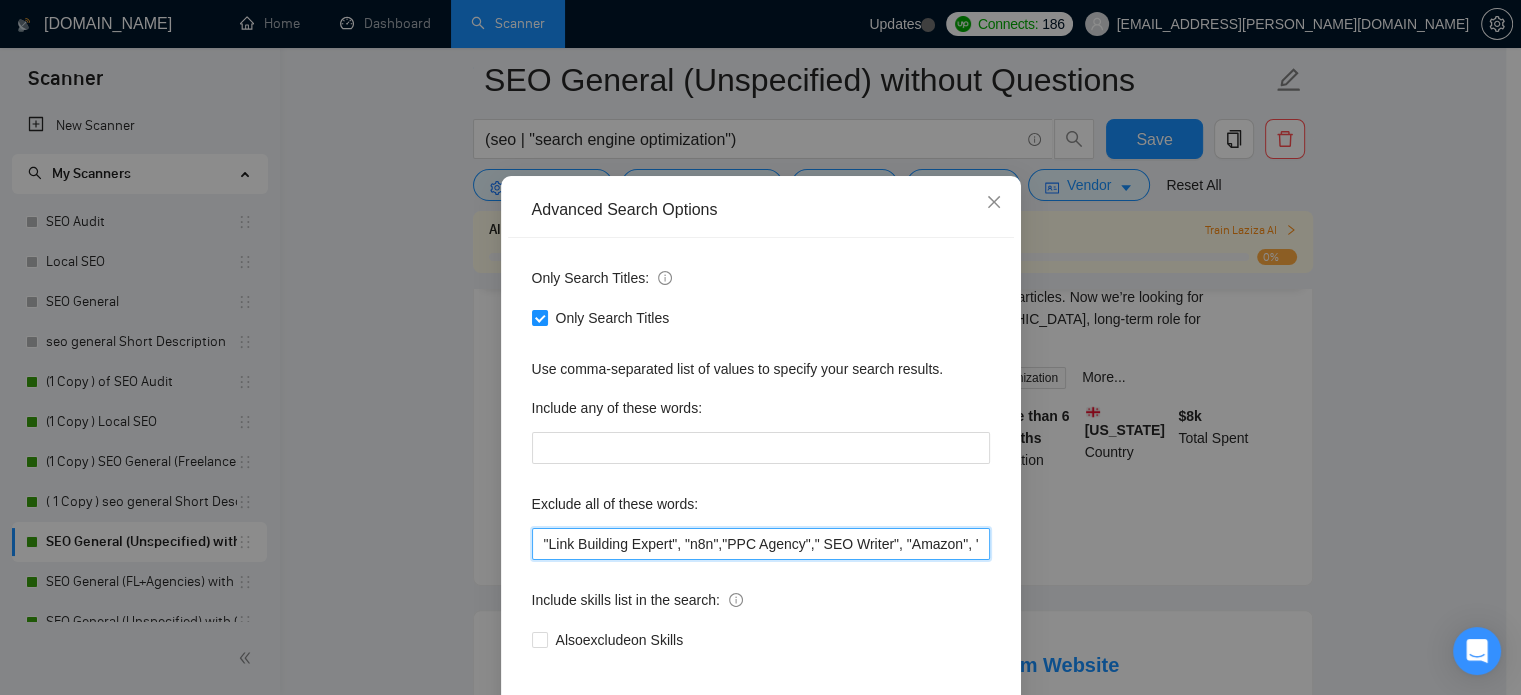 drag, startPoint x: 670, startPoint y: 541, endPoint x: 533, endPoint y: 552, distance: 137.4409 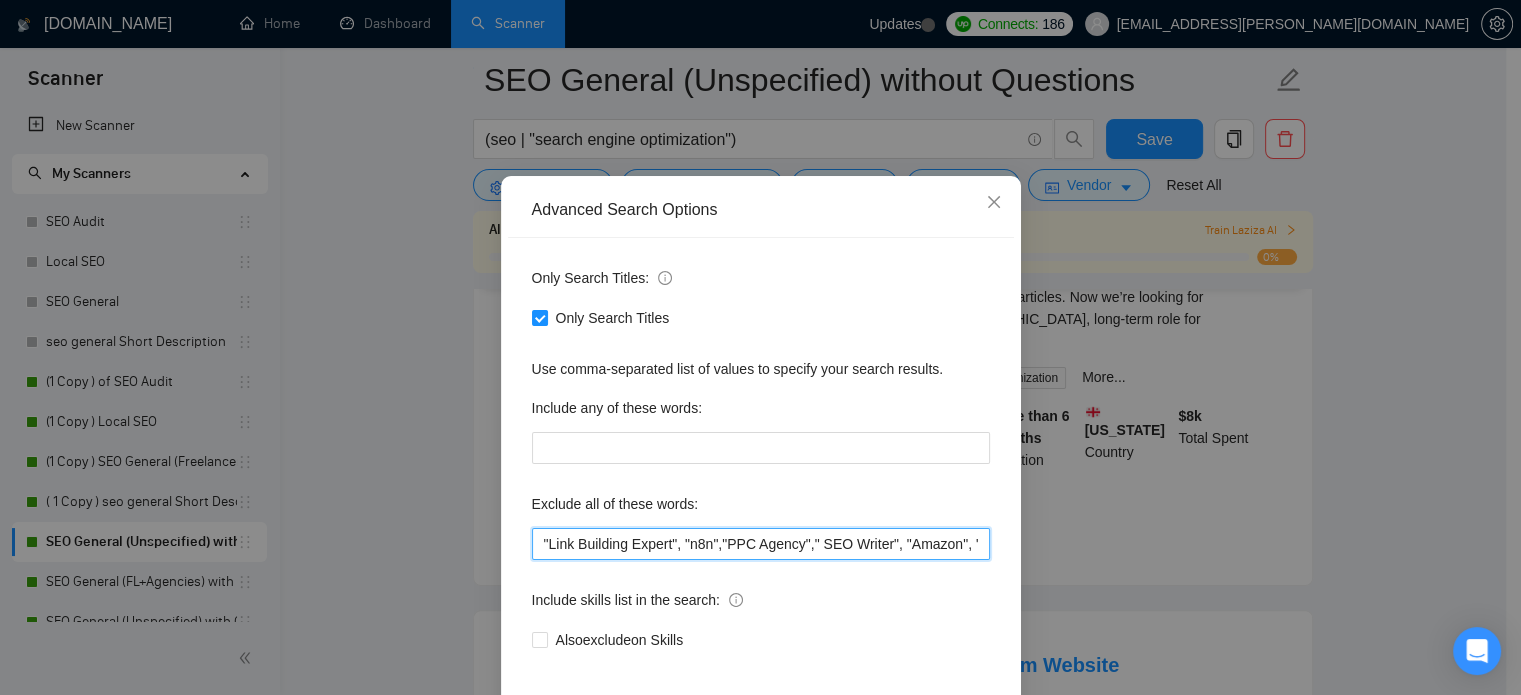 drag, startPoint x: 669, startPoint y: 548, endPoint x: 536, endPoint y: 548, distance: 133 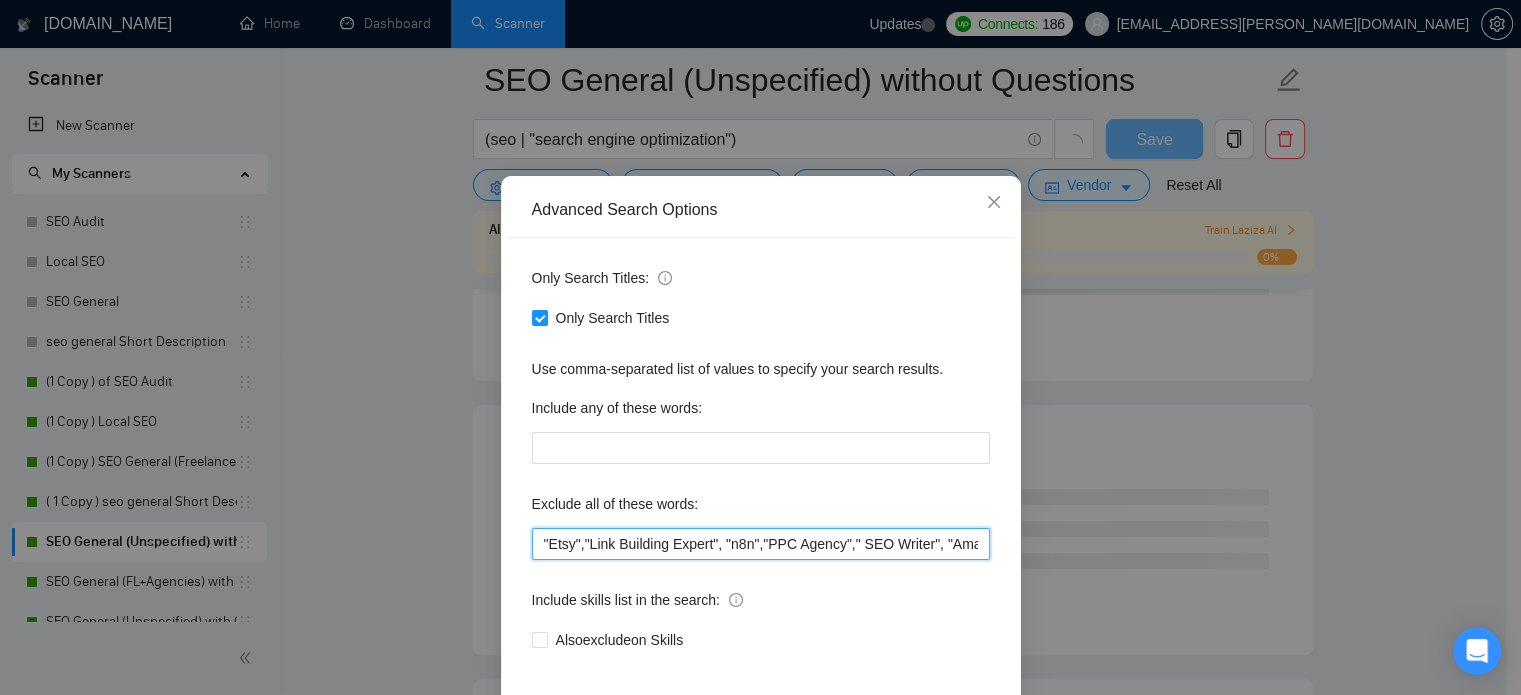 scroll, scrollTop: 136, scrollLeft: 0, axis: vertical 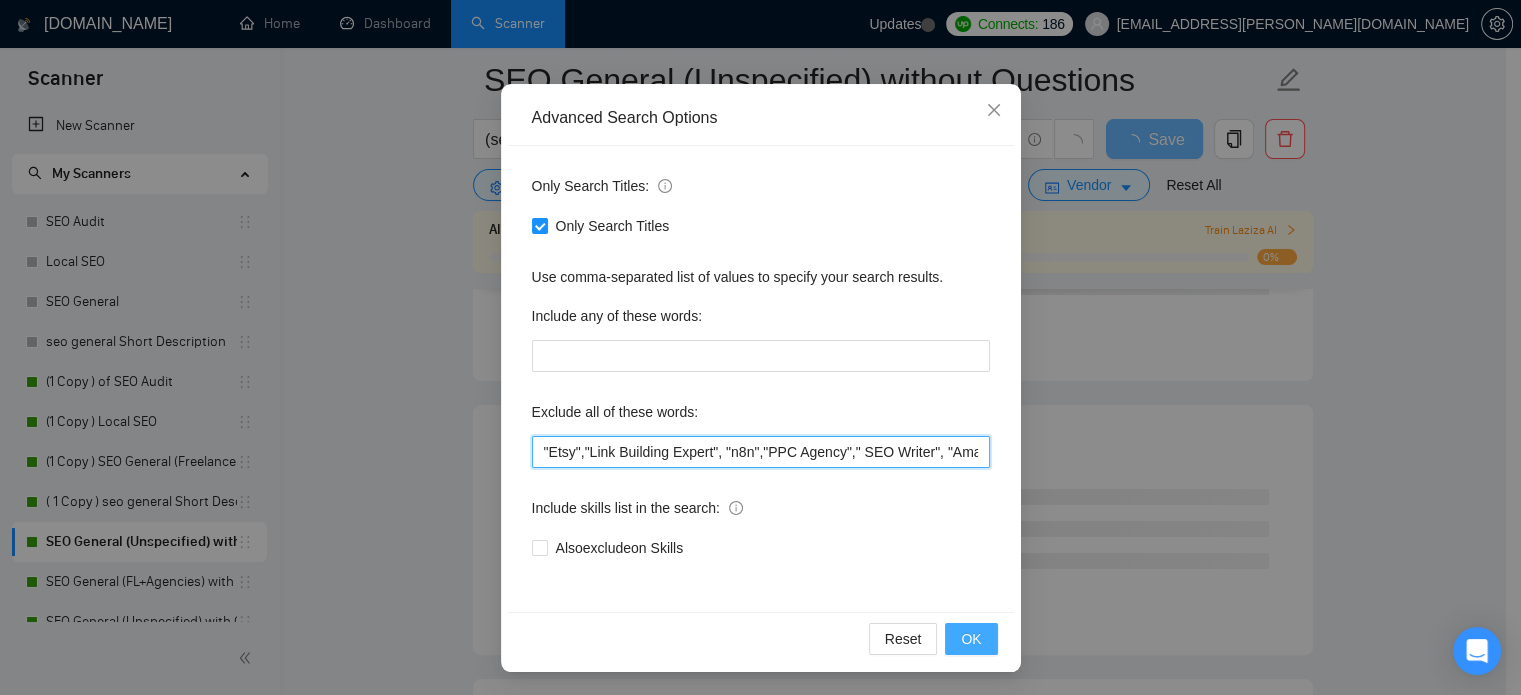 type on ""Etsy","Link Building Expert", "n8n","PPC Agency"," SEO Writer", "Amazon", "Backlink Expert", "Build MVP", "Link Builder", "Local", "low budget", "web development", developer, casino, gambling, "to join our", "content writer", "LinkedIn", "ad account"," 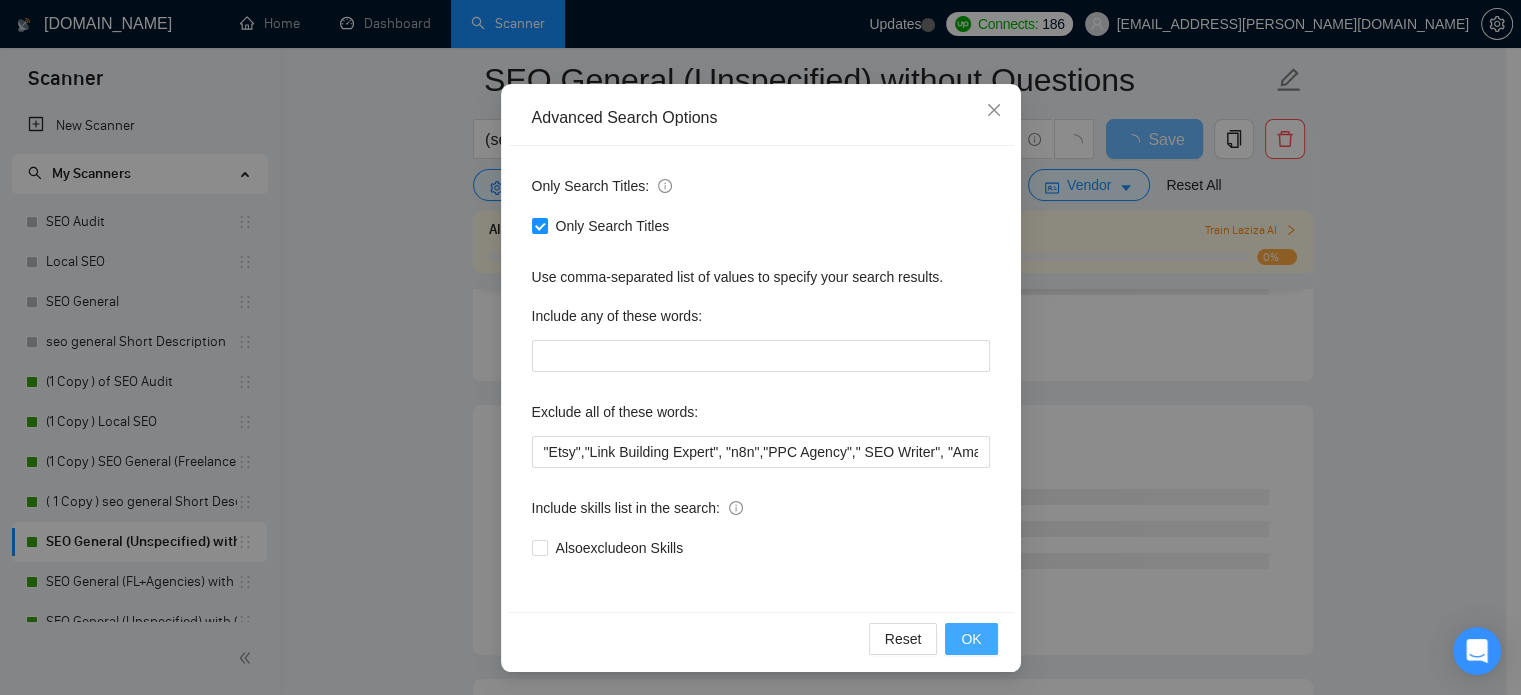 click on "OK" at bounding box center (971, 639) 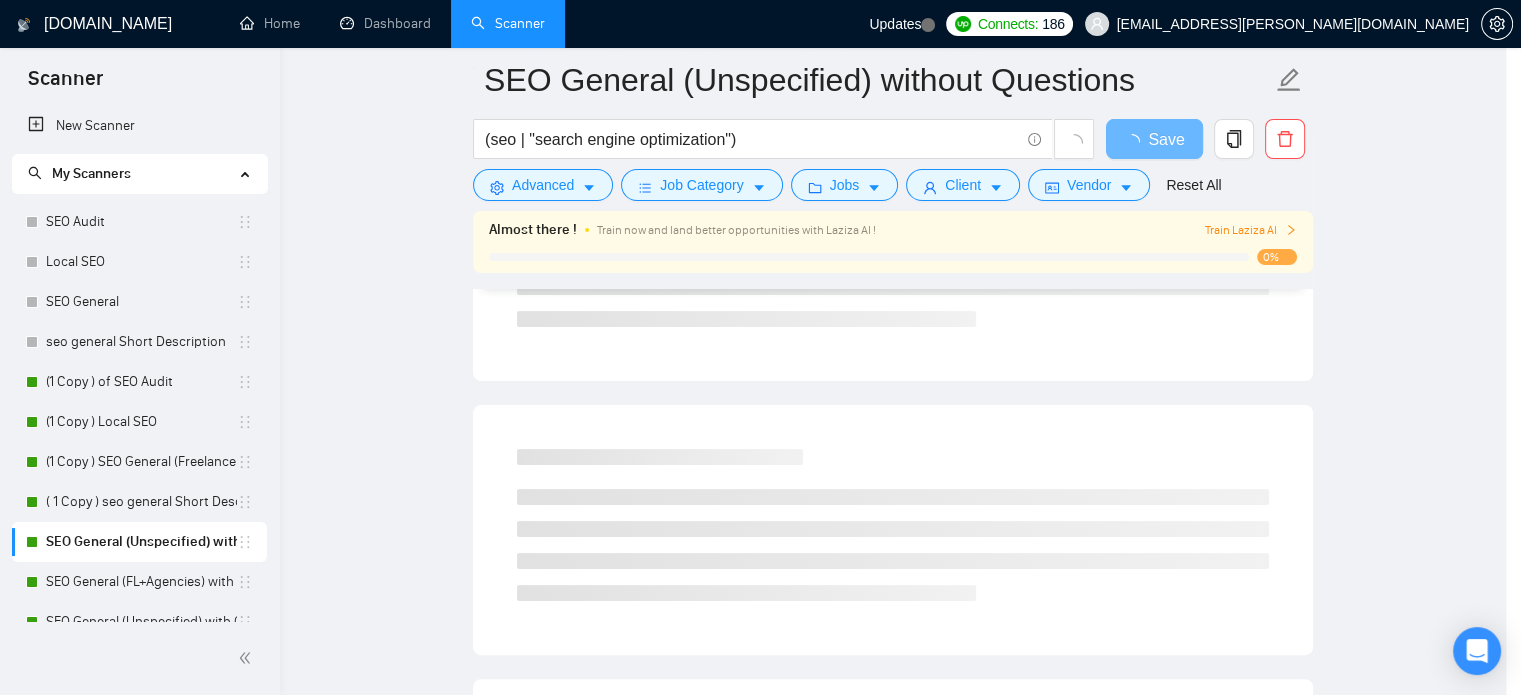 scroll, scrollTop: 36, scrollLeft: 0, axis: vertical 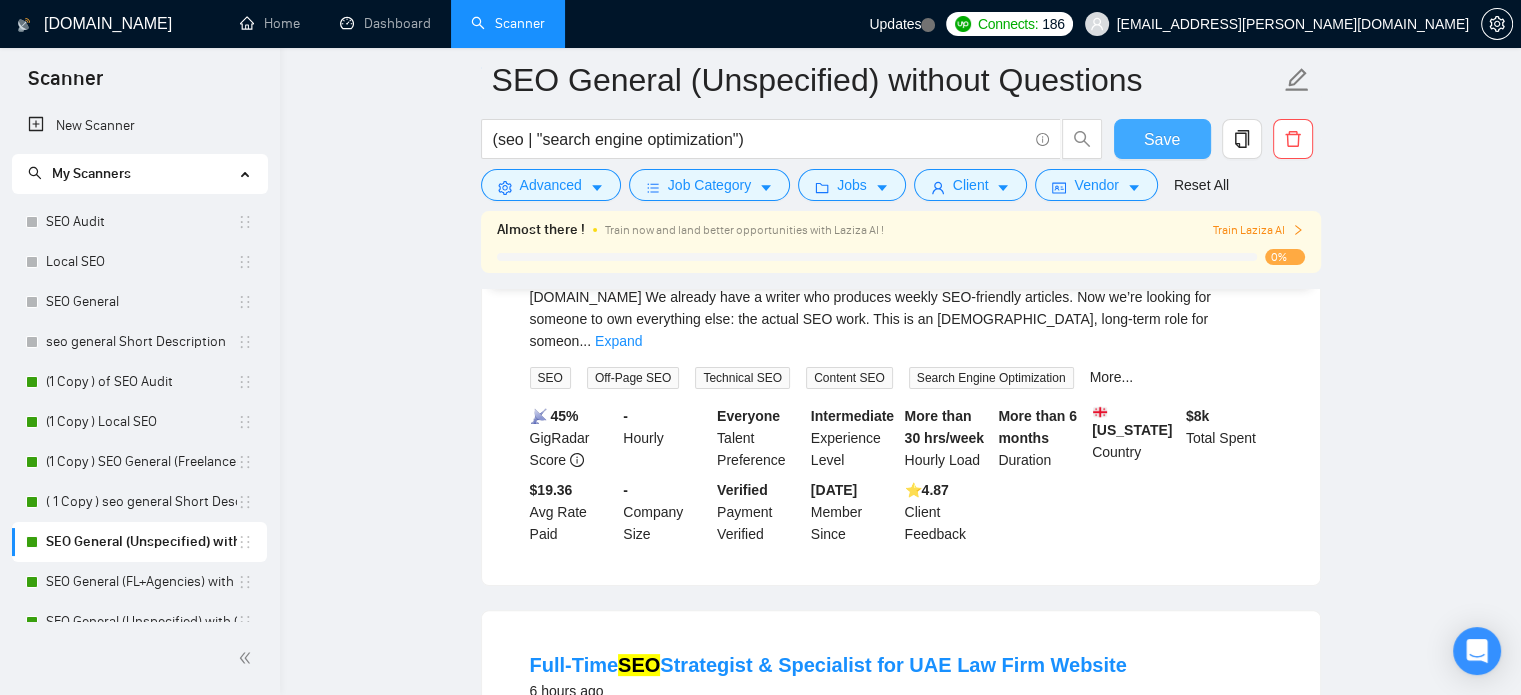 click on "Save" at bounding box center (1162, 139) 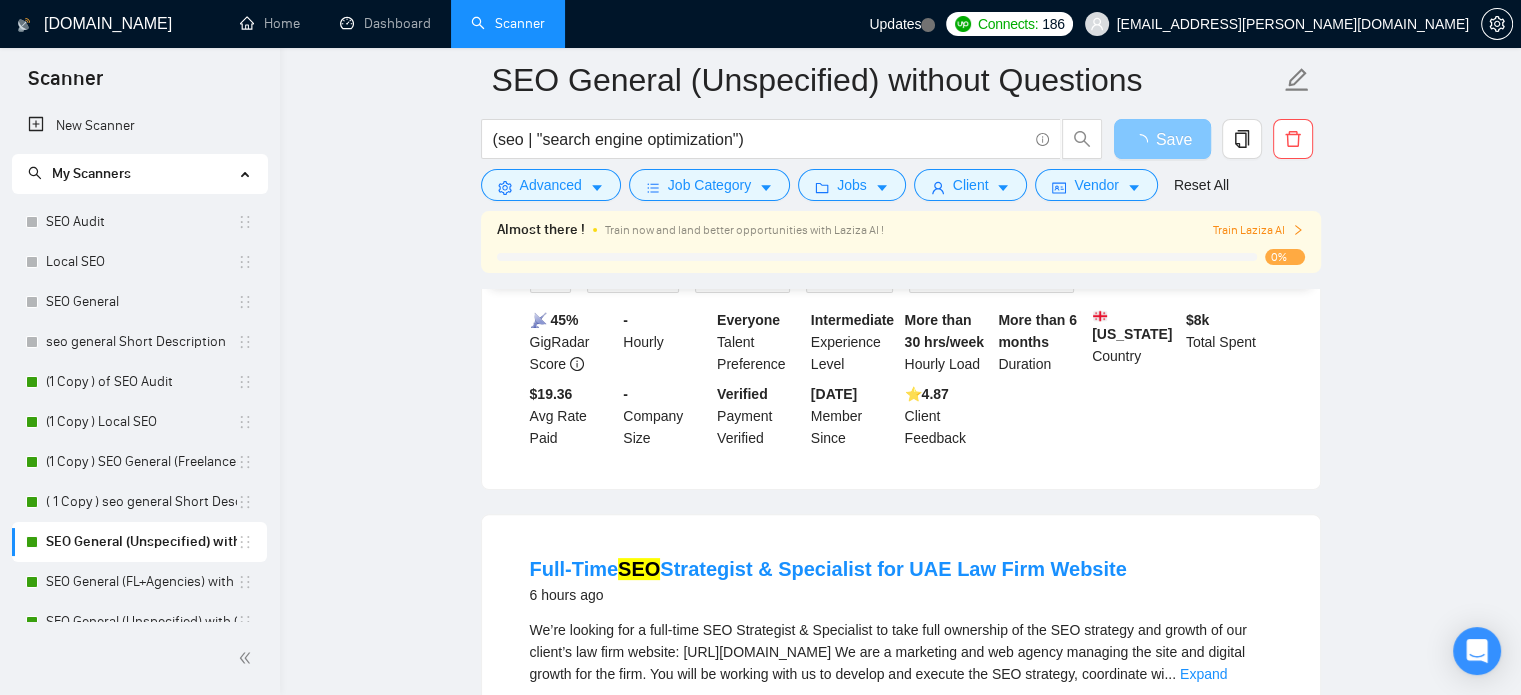 scroll, scrollTop: 450, scrollLeft: 0, axis: vertical 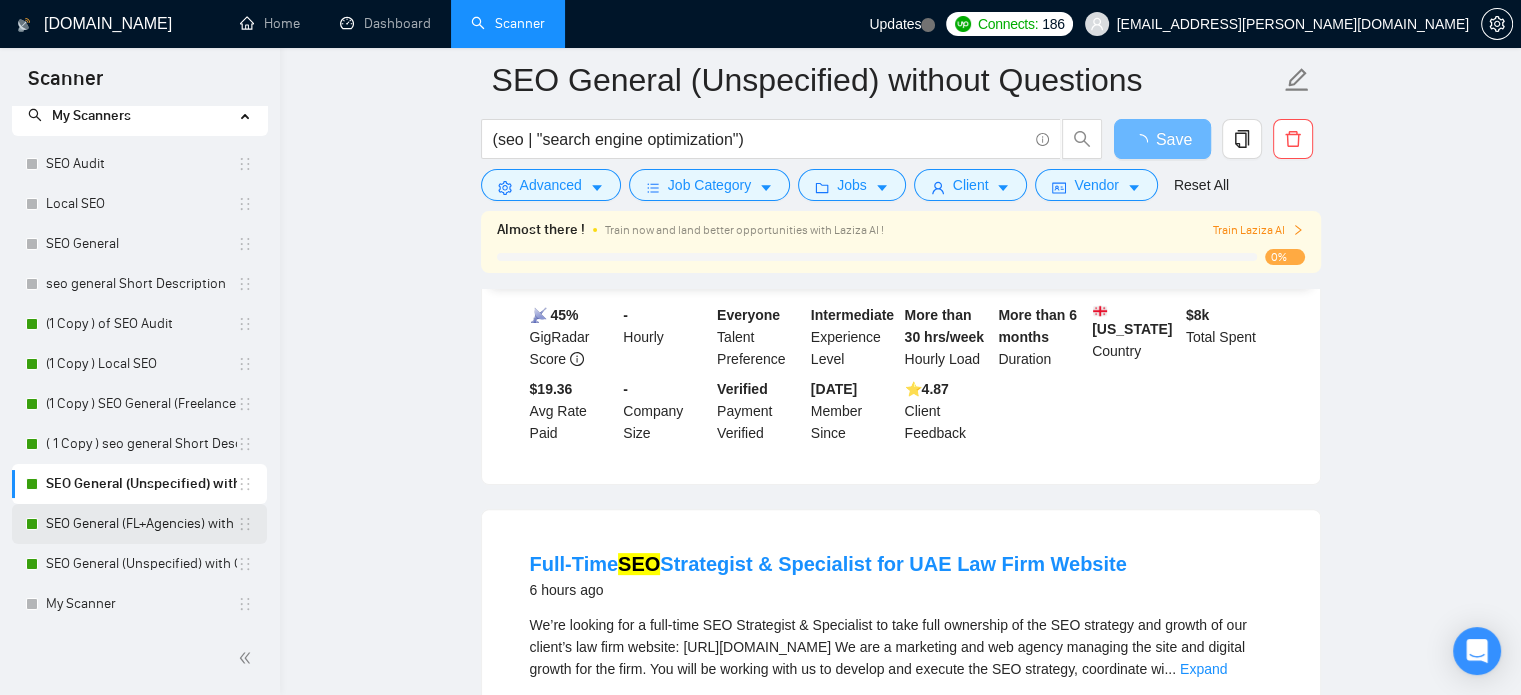 click on "SEO General (FL+Agencies) with Questions" at bounding box center (141, 524) 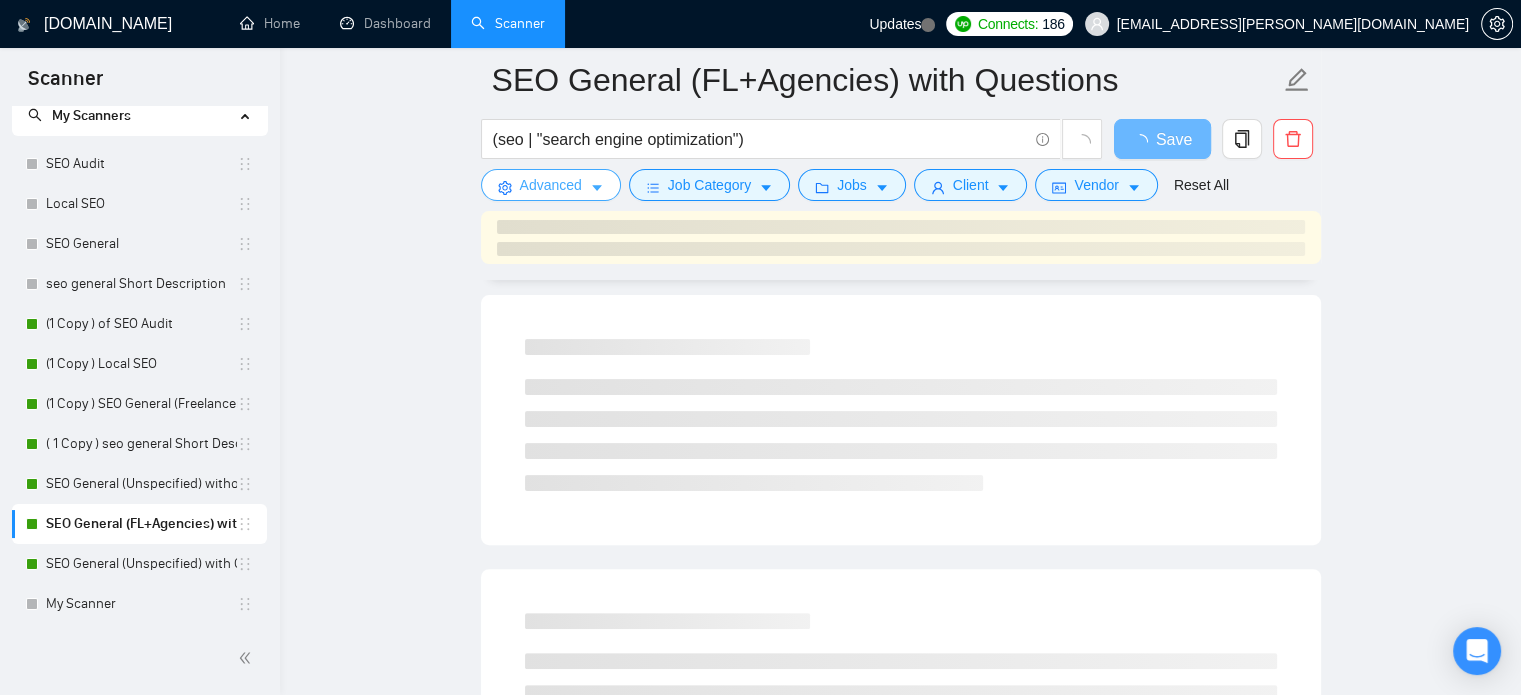 click 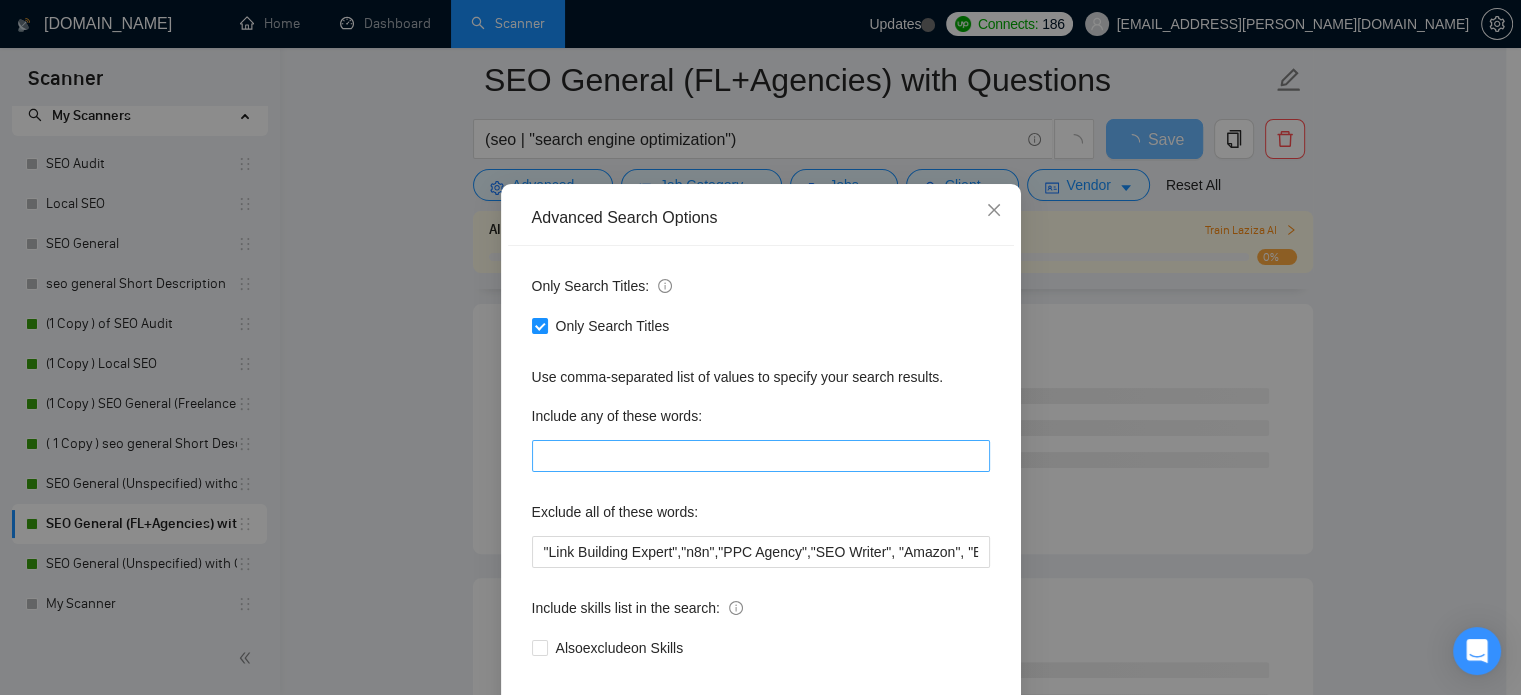 scroll, scrollTop: 106, scrollLeft: 0, axis: vertical 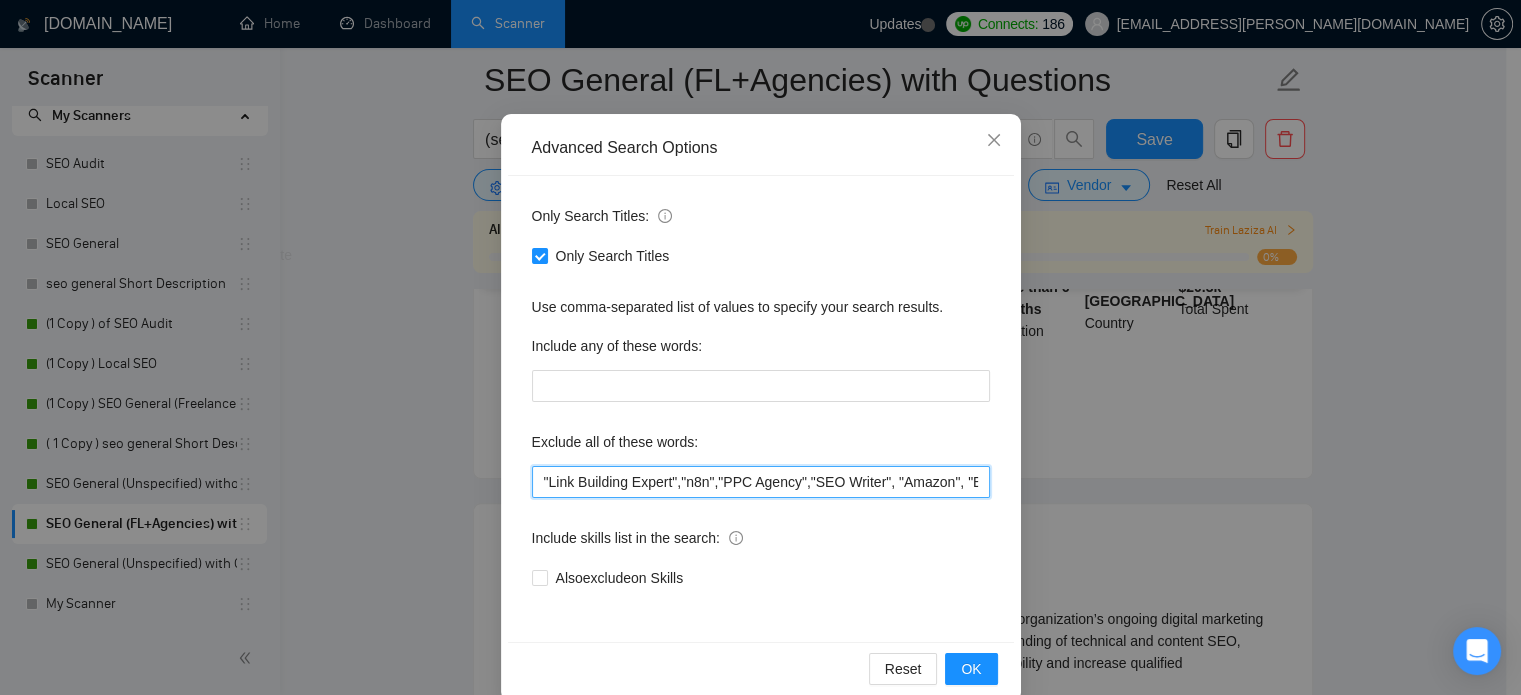 click on ""Link Building Expert","n8n","PPC Agency","SEO Writer", "Amazon", "Backlink Expert", "Build MVP", "Link Builder", "Local", "low budget", "web development", developer, casino, gambling, "to join our", "content writer", "LinkedIn", "ad account"," at bounding box center (761, 482) 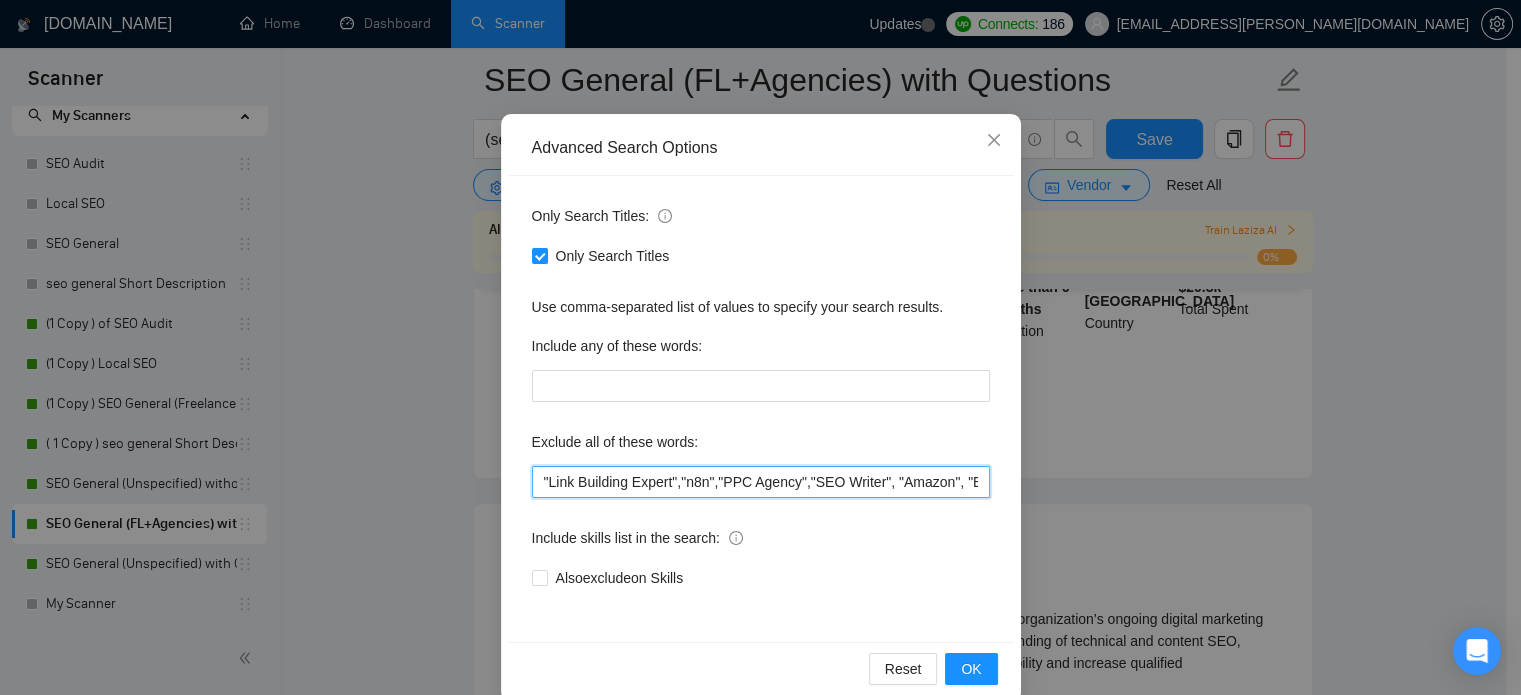 paste on ""Etsy","Link Building Expert"," 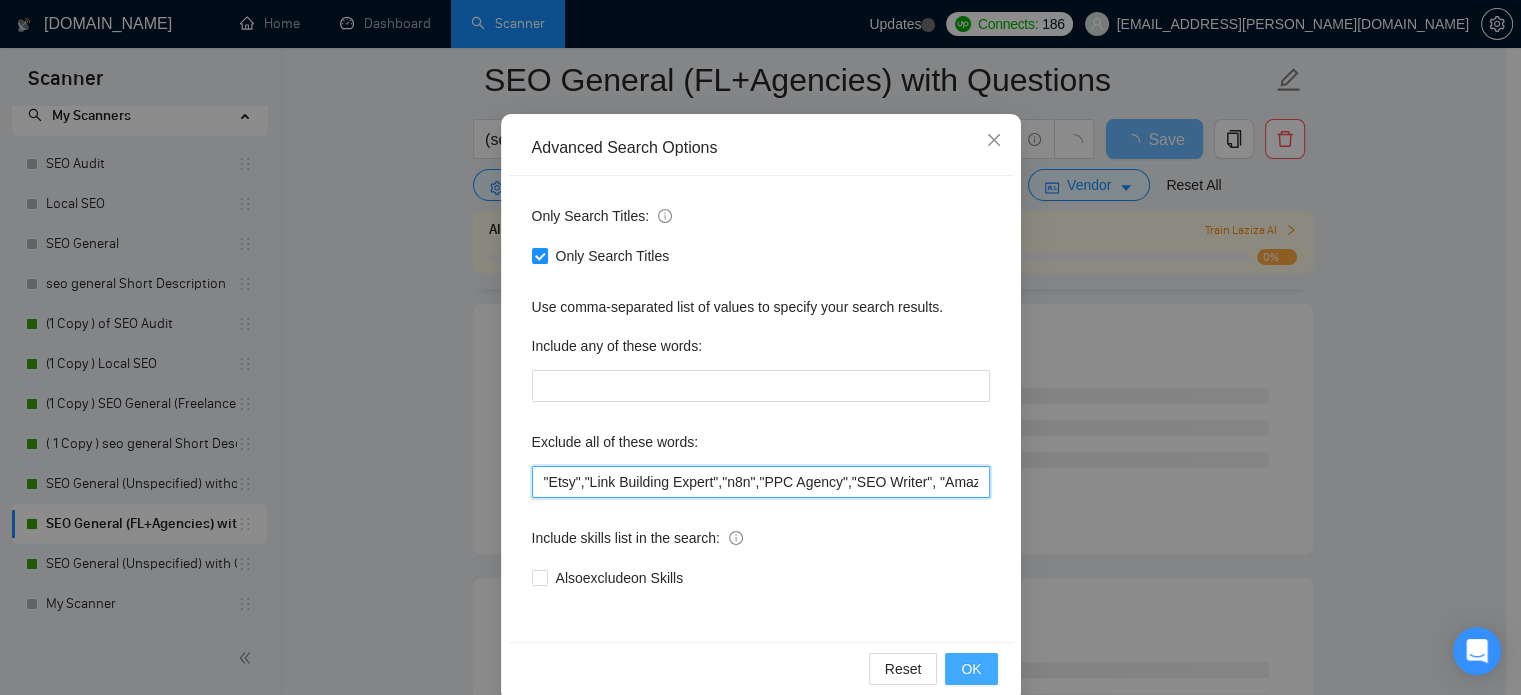 type on ""Etsy","Link Building Expert","n8n","PPC Agency","SEO Writer", "Amazon", "Backlink Expert", "Build MVP", "Link Builder", "Local", "low budget", "web development", developer, casino, gambling, "to join our", "content writer", "LinkedIn", "ad account"," 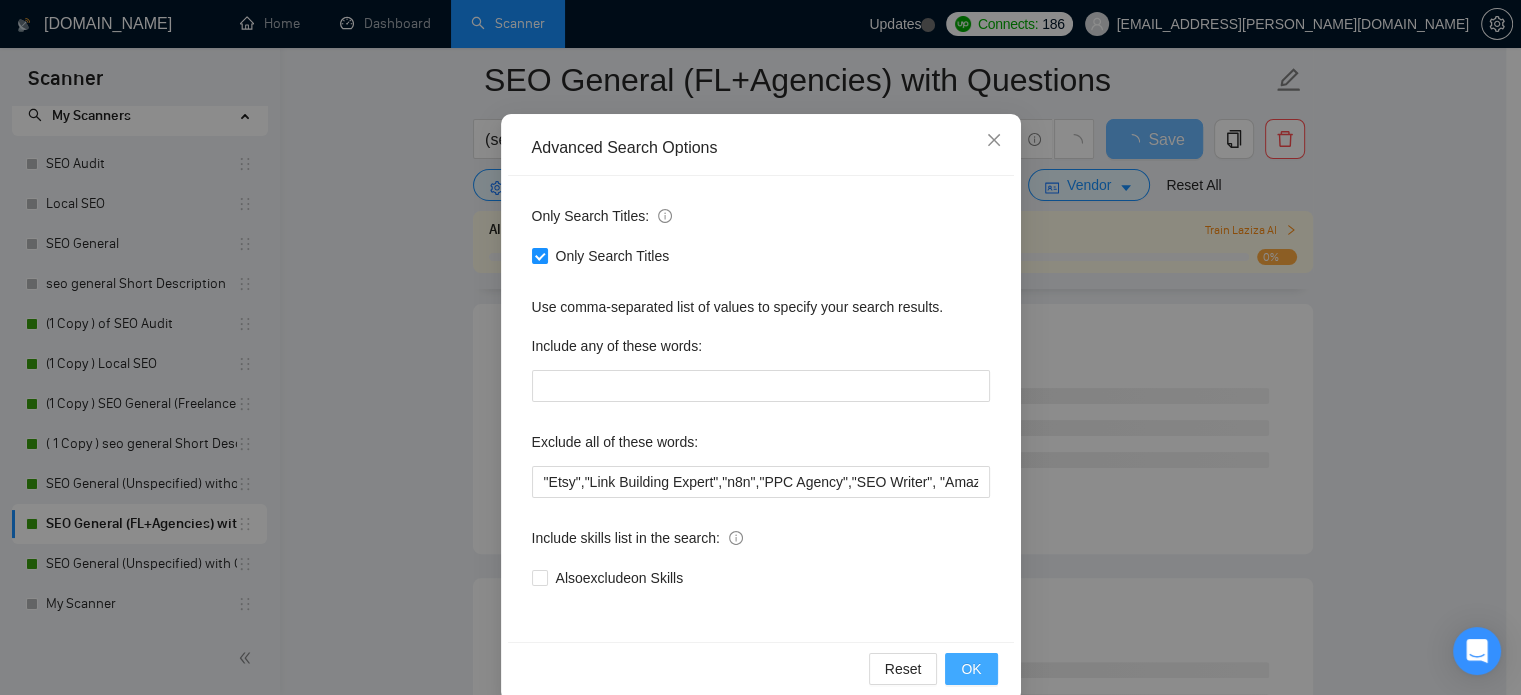 click on "OK" at bounding box center [971, 669] 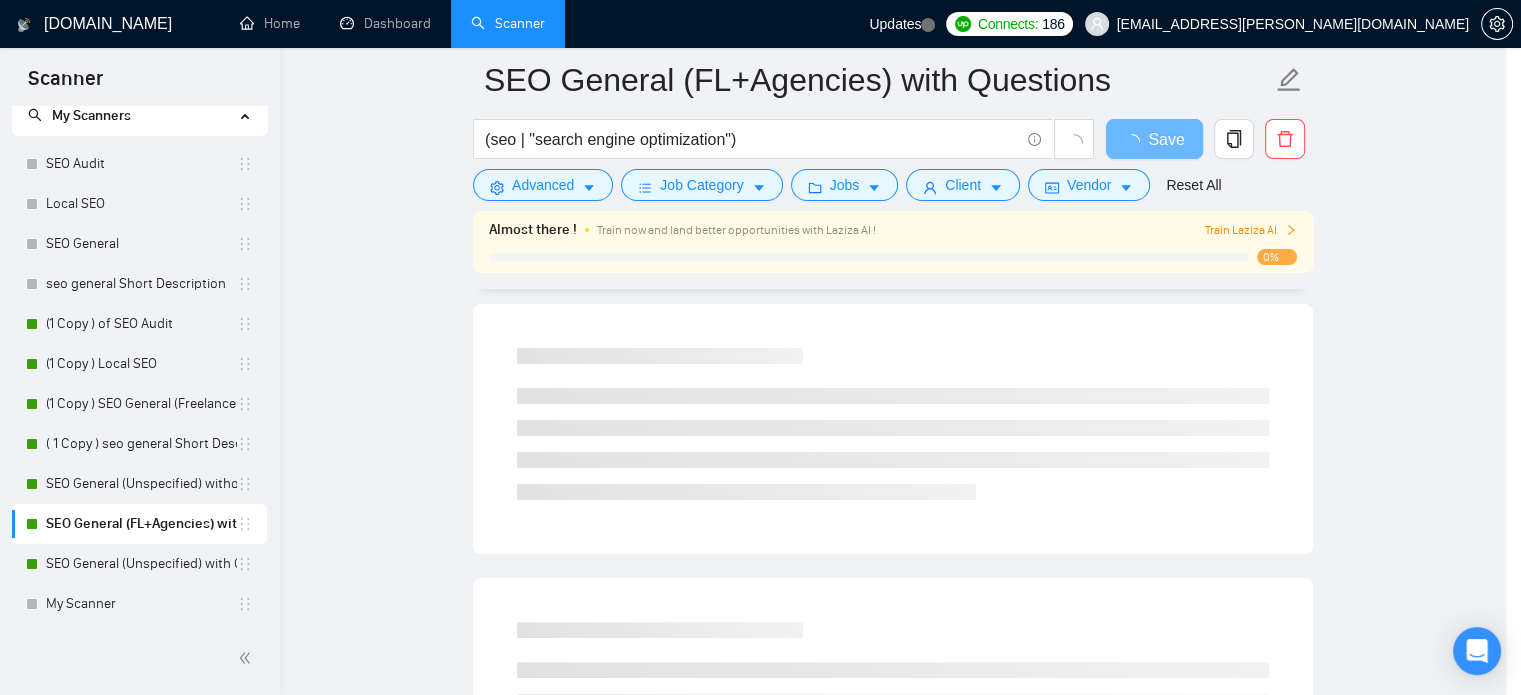 scroll, scrollTop: 36, scrollLeft: 0, axis: vertical 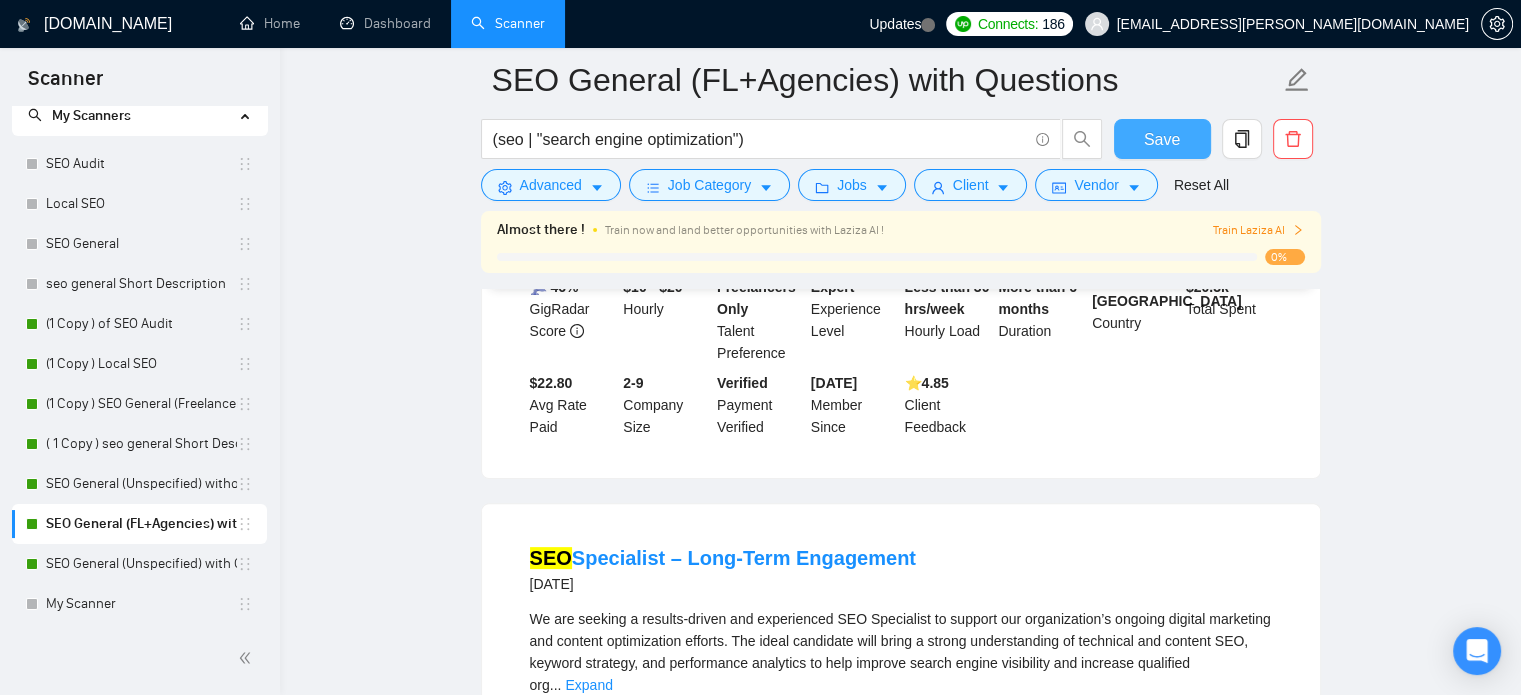 click on "Save" at bounding box center (1162, 139) 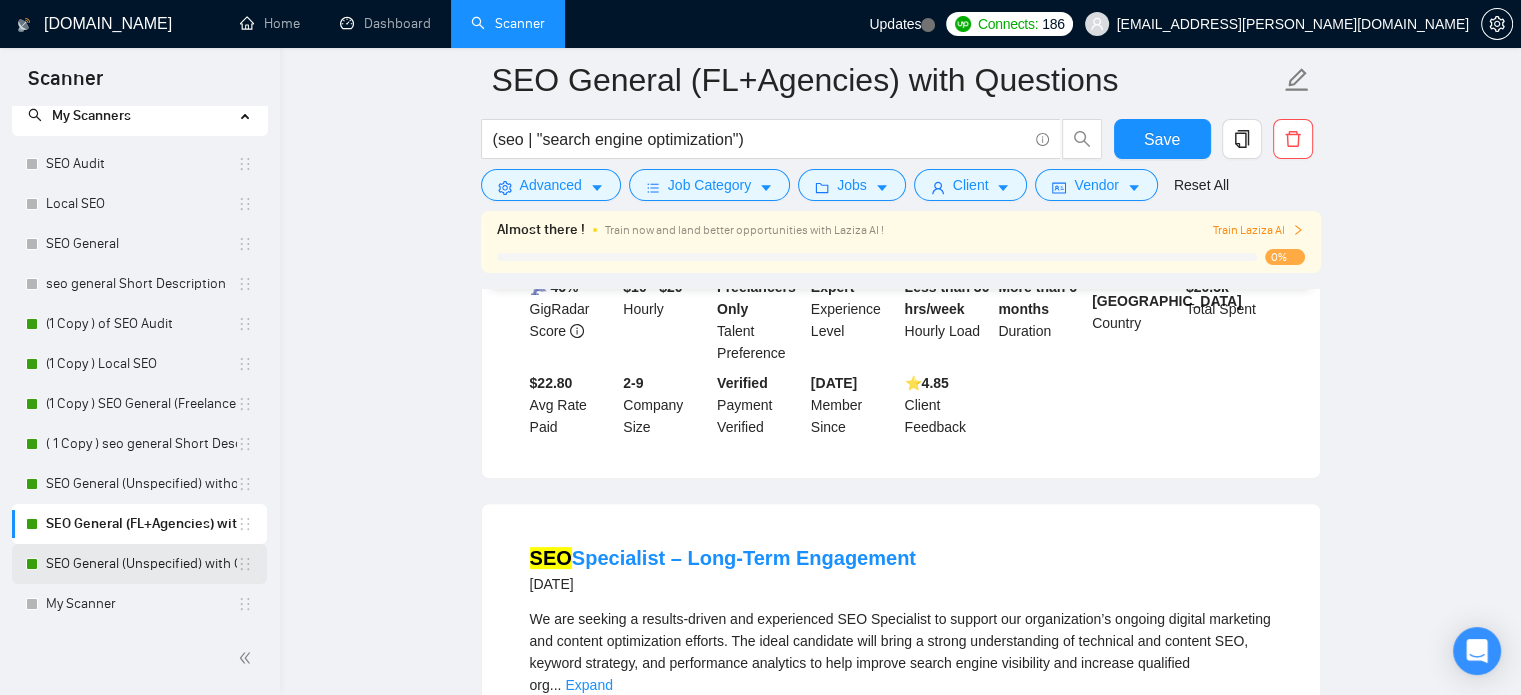click on "SEO General (Unspecified) with Questions" at bounding box center (141, 564) 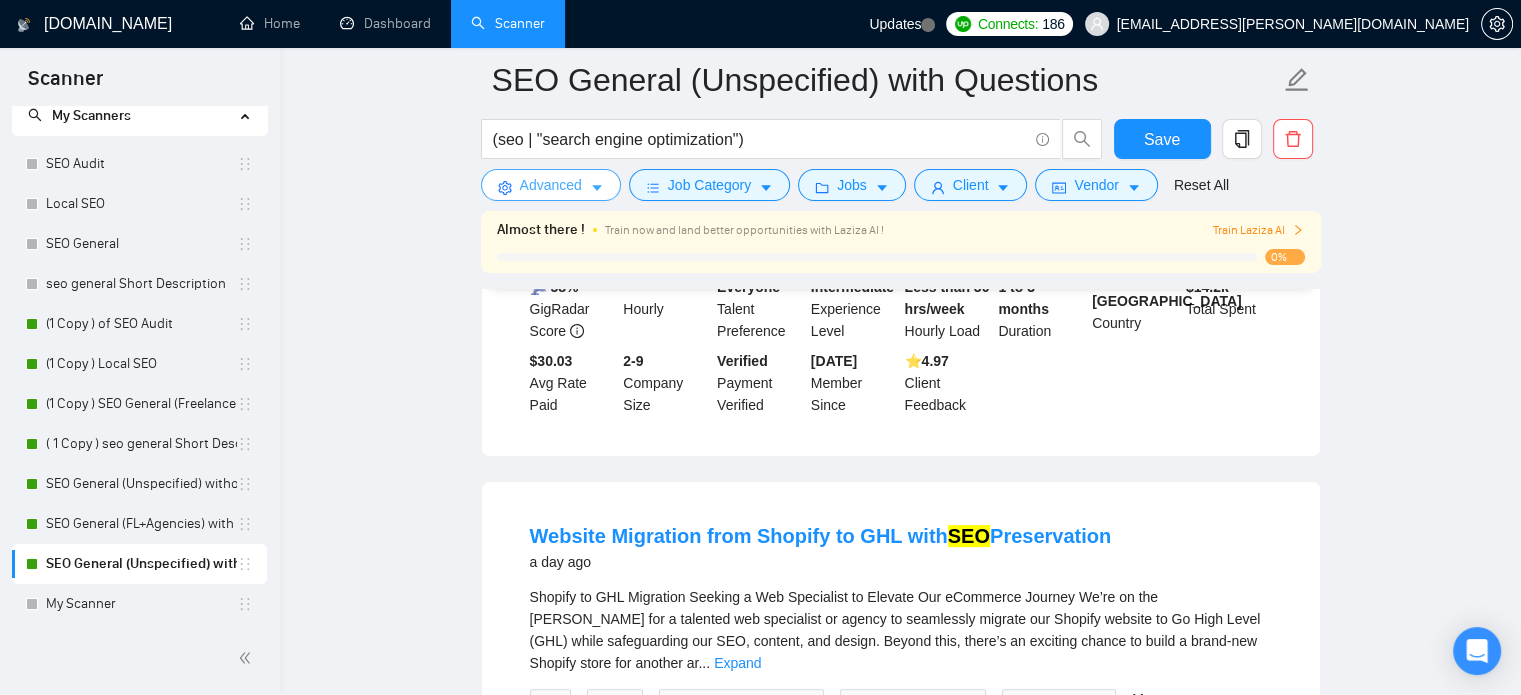 click 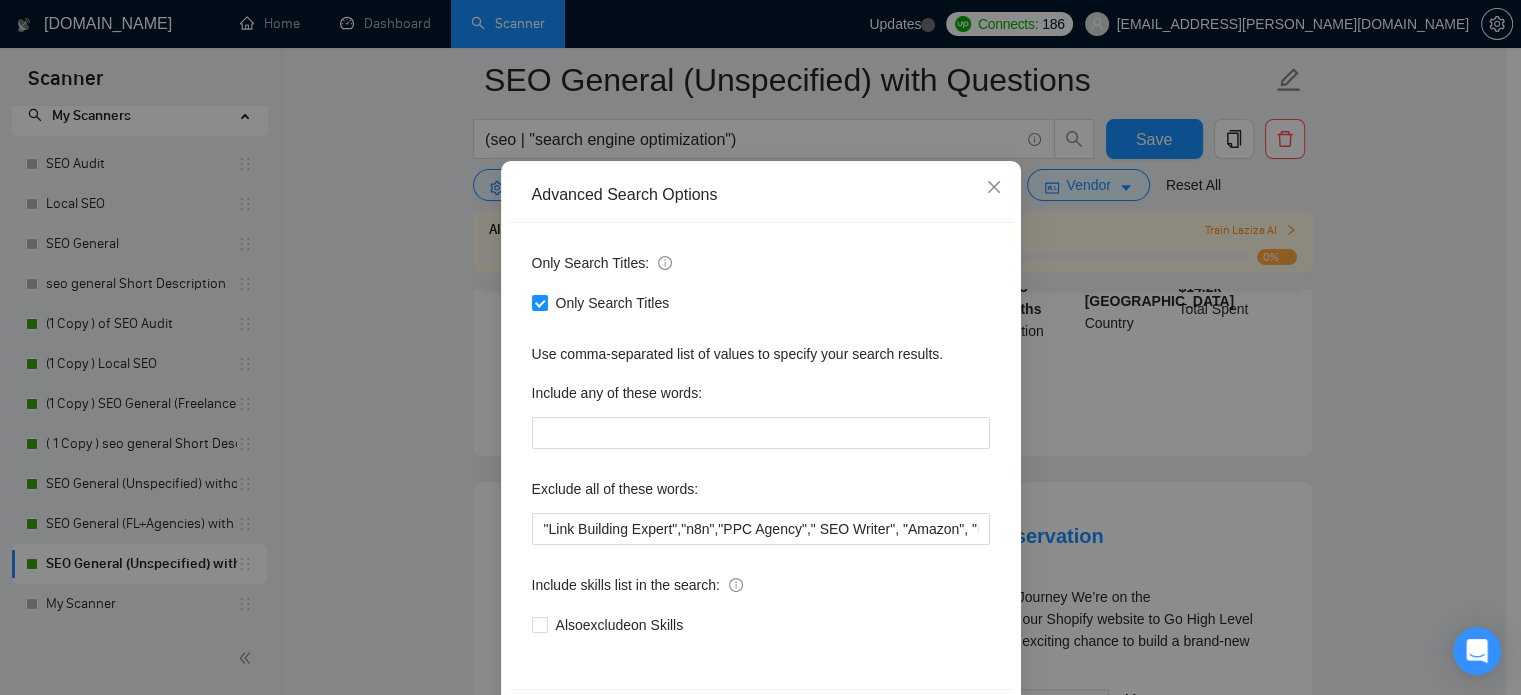 scroll, scrollTop: 60, scrollLeft: 0, axis: vertical 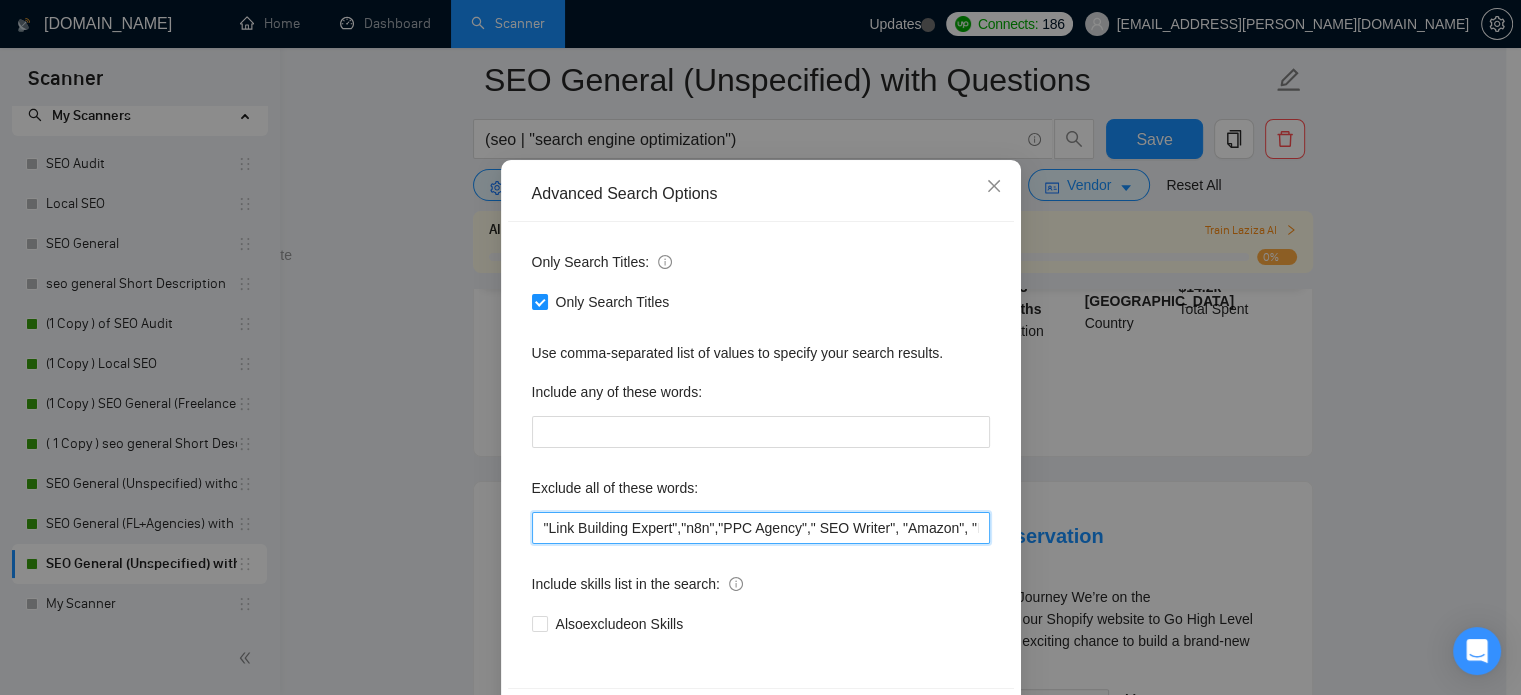 click on ""Link Building Expert","n8n","PPC Agency"," SEO Writer", "Amazon", "Backlink Expert", "Build MVP", "Link Builder", "Local", "low budget", "web development", developer, casino, gambling, "to join our", "content writer", "LinkedIn", "ad account"," at bounding box center (761, 528) 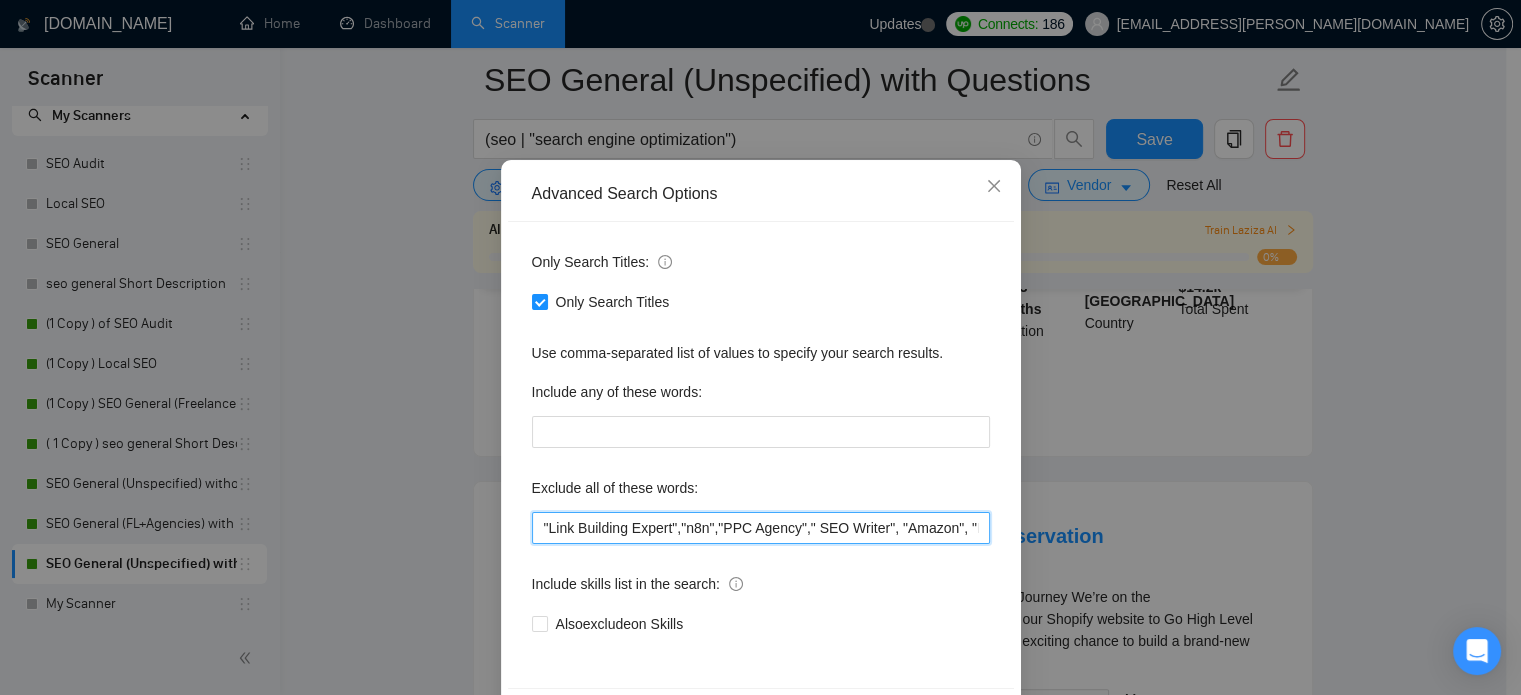 paste on ""Etsy","Link Building Expert"," 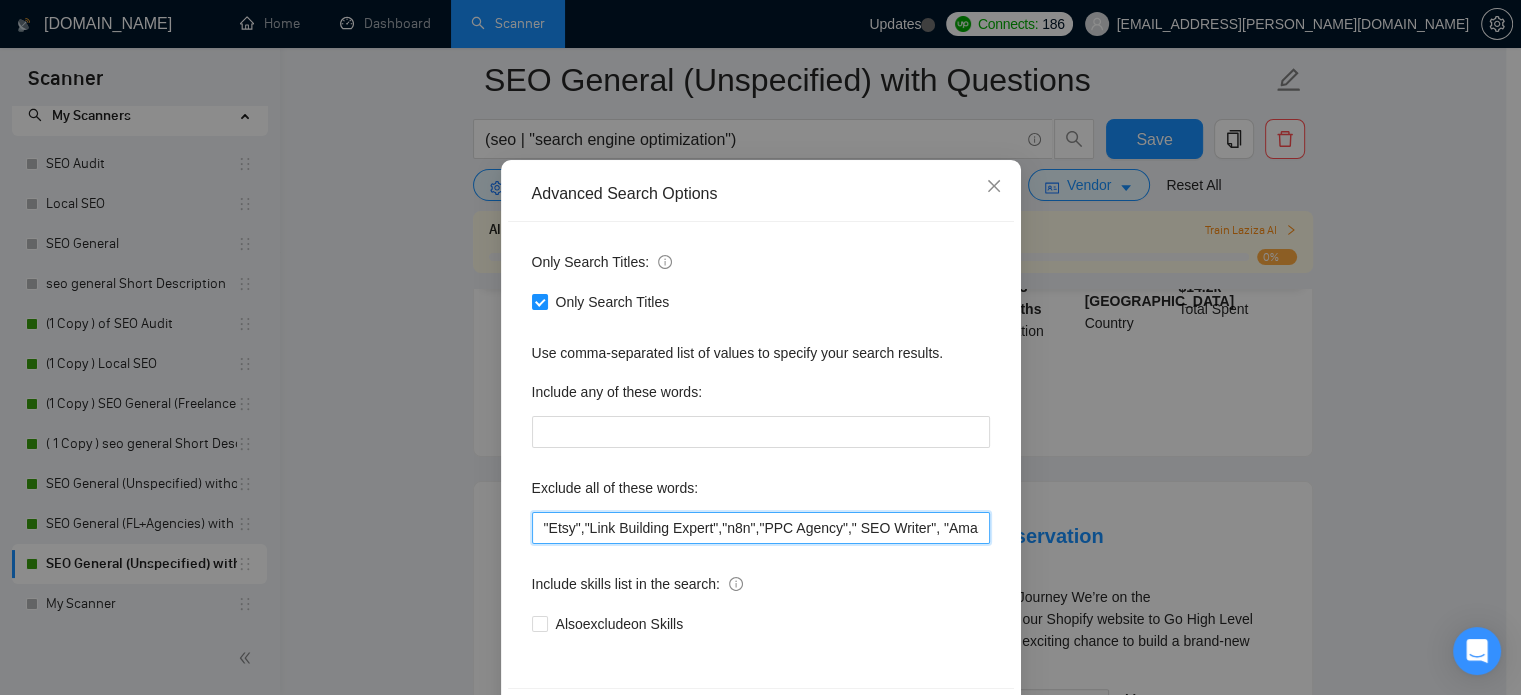 scroll, scrollTop: 136, scrollLeft: 0, axis: vertical 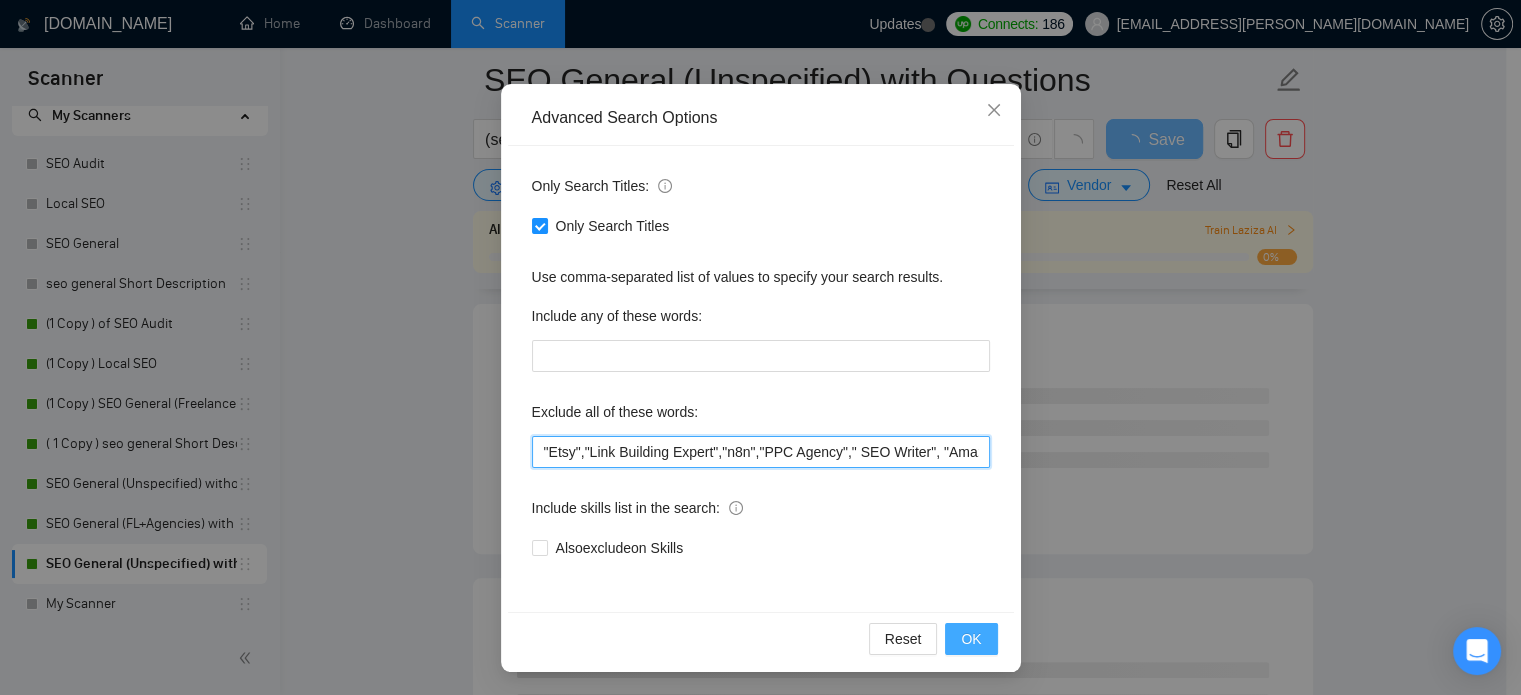 type on ""Etsy","Link Building Expert","n8n","PPC Agency"," SEO Writer", "Amazon", "Backlink Expert", "Build MVP", "Link Builder", "Local", "low budget", "web development", developer, casino, gambling, "to join our", "content writer", "LinkedIn", "ad account"," 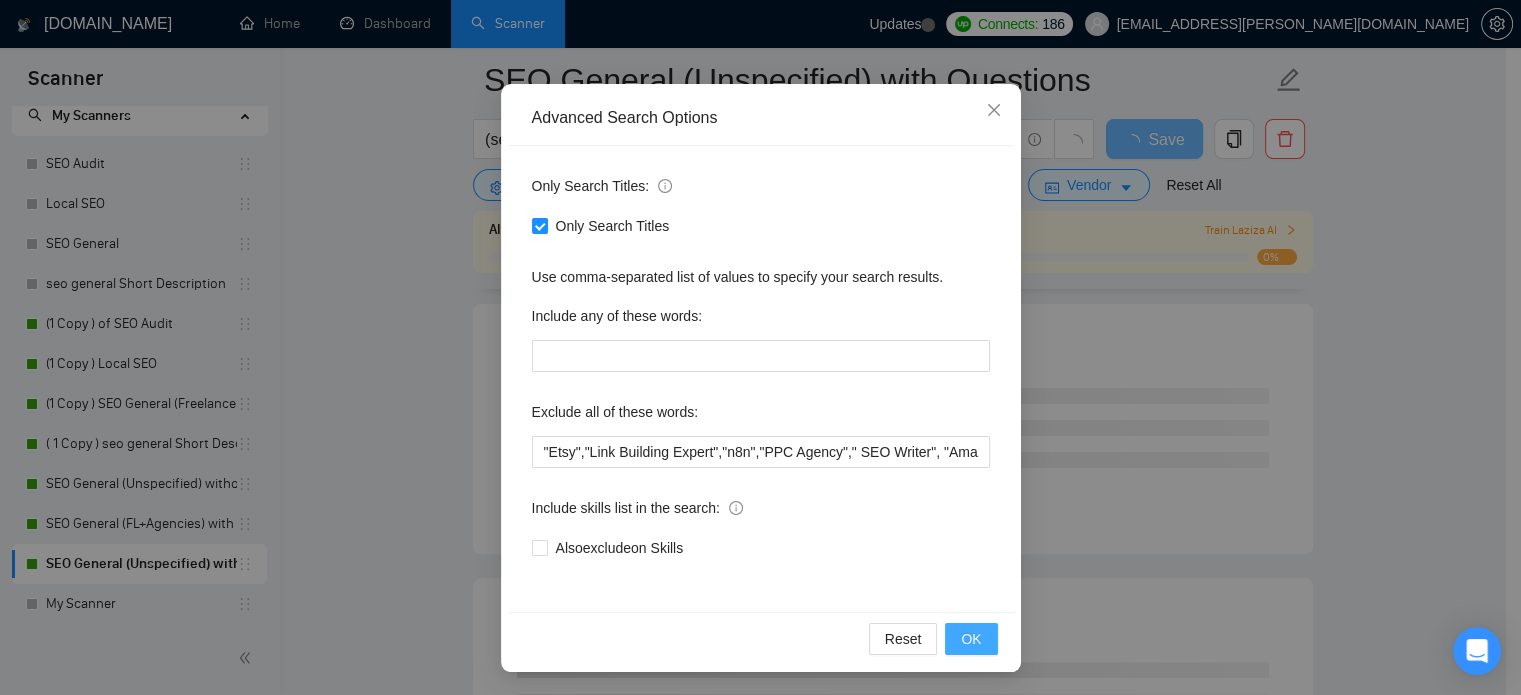 click on "OK" at bounding box center (971, 639) 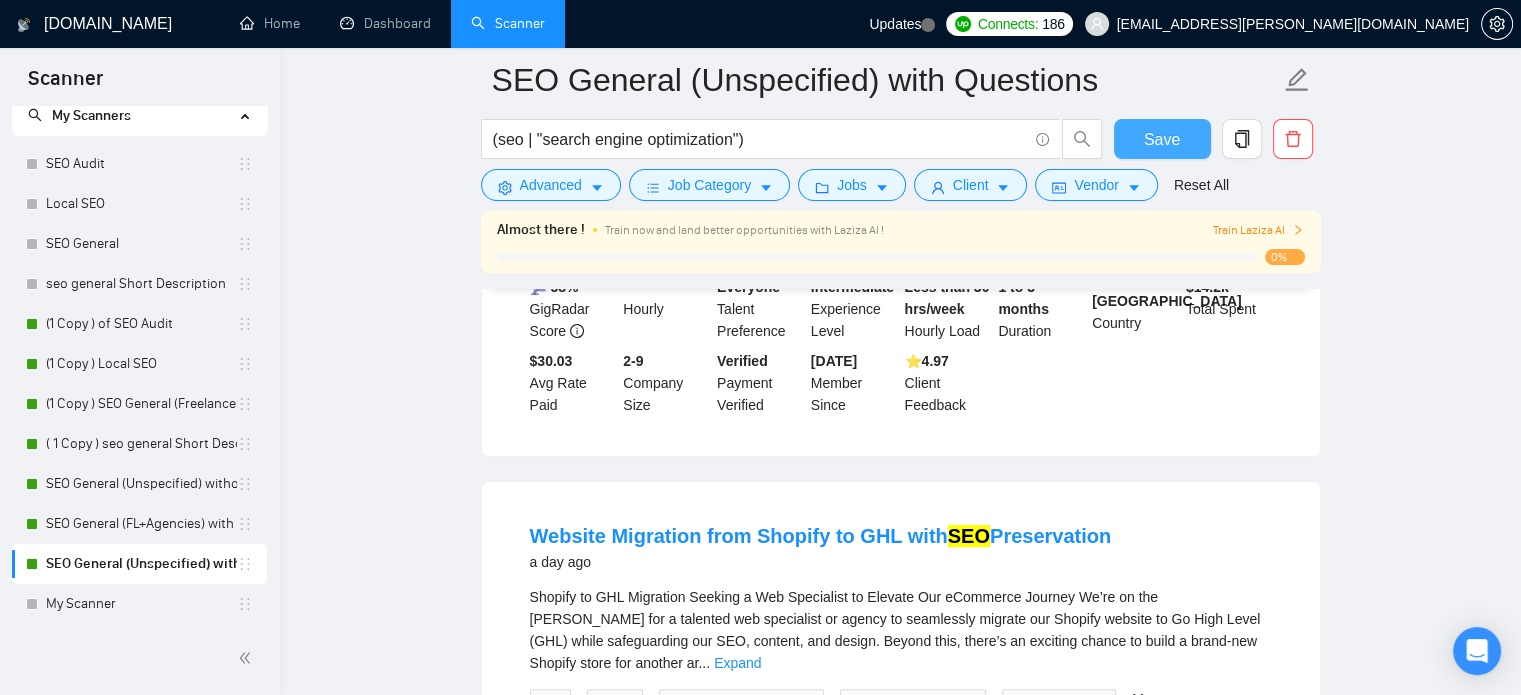 click on "Save" at bounding box center (1162, 139) 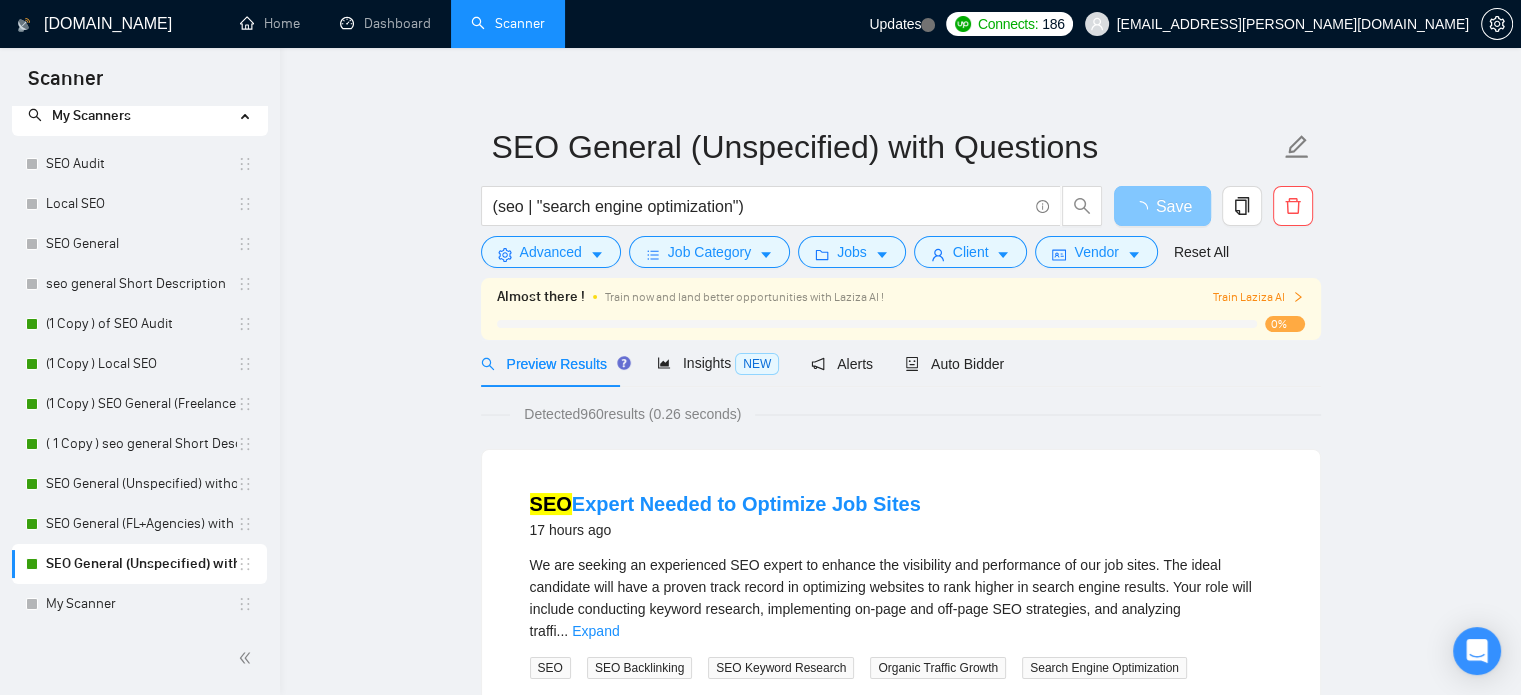 scroll, scrollTop: 0, scrollLeft: 0, axis: both 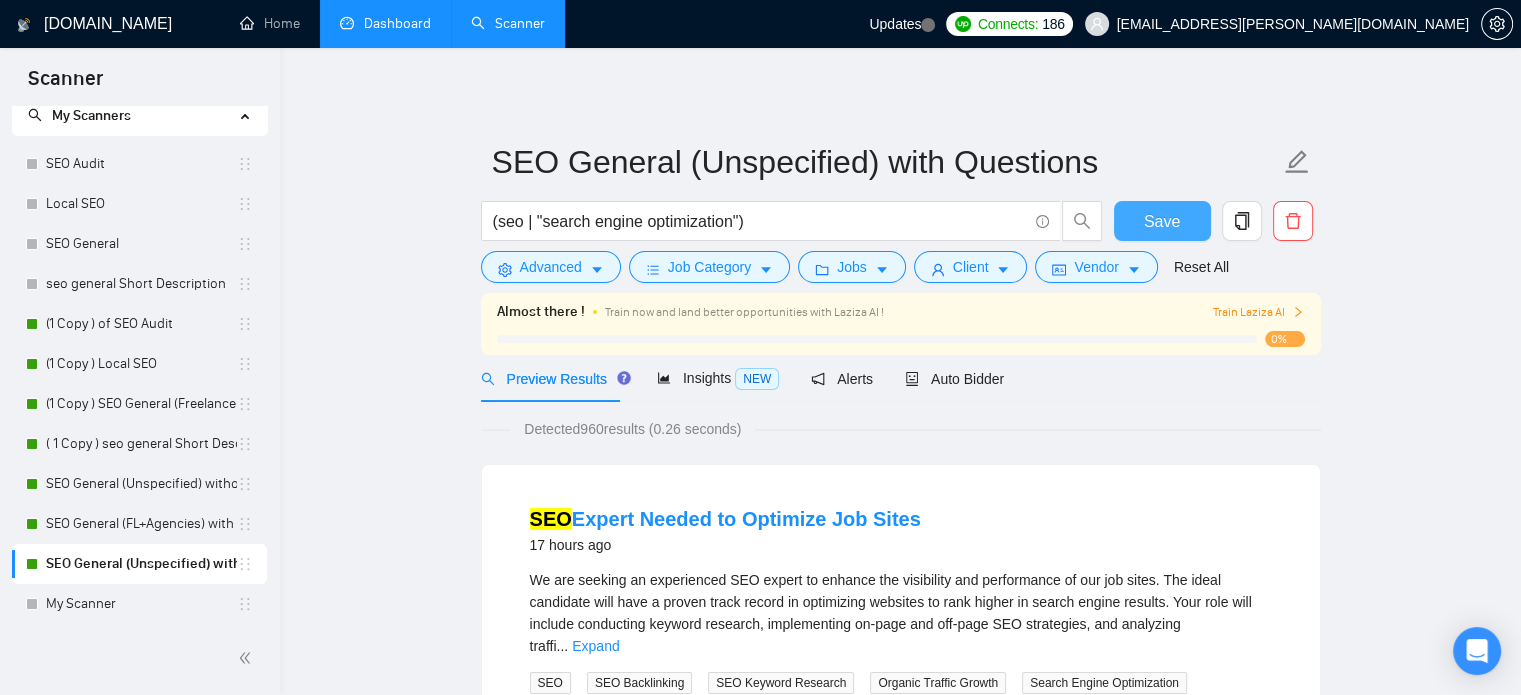 type 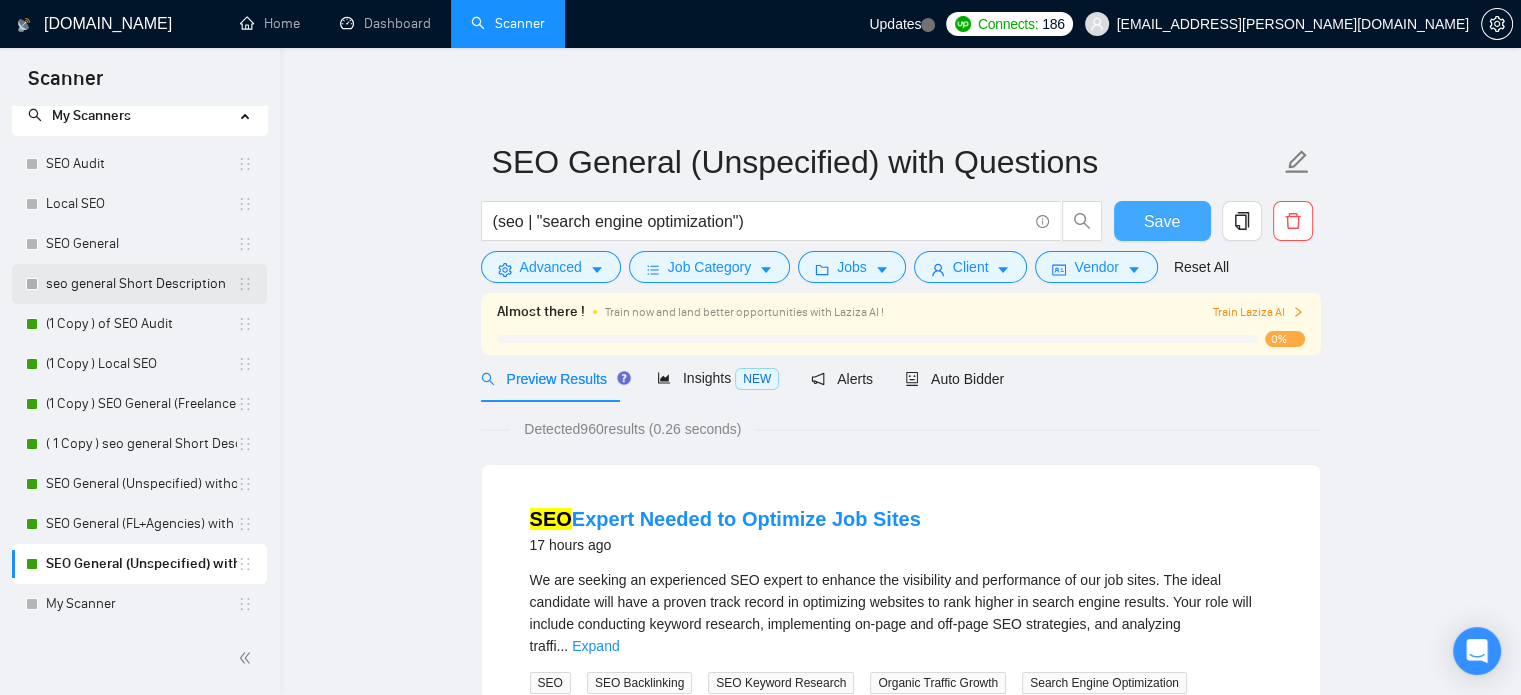 scroll, scrollTop: 0, scrollLeft: 0, axis: both 